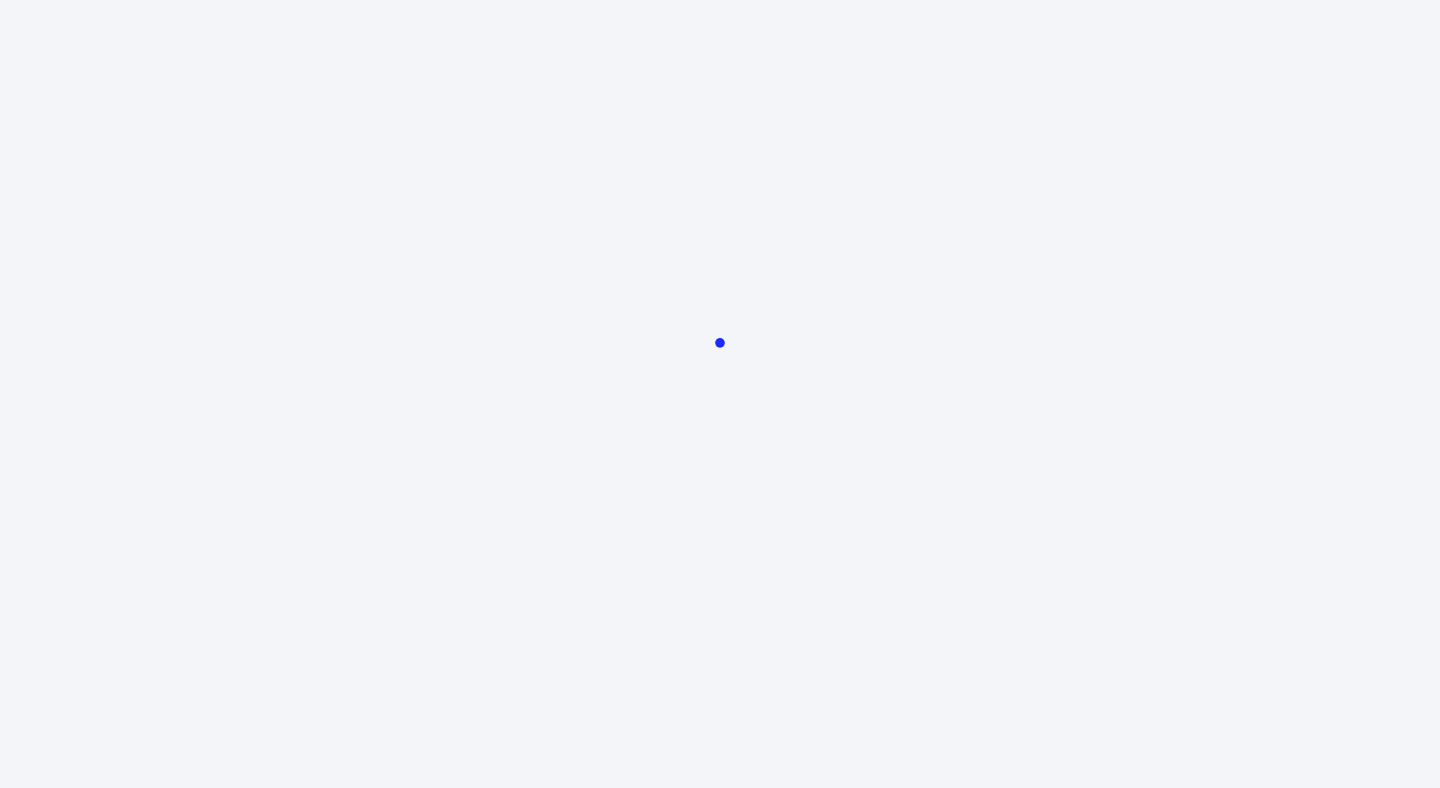 scroll, scrollTop: 0, scrollLeft: 0, axis: both 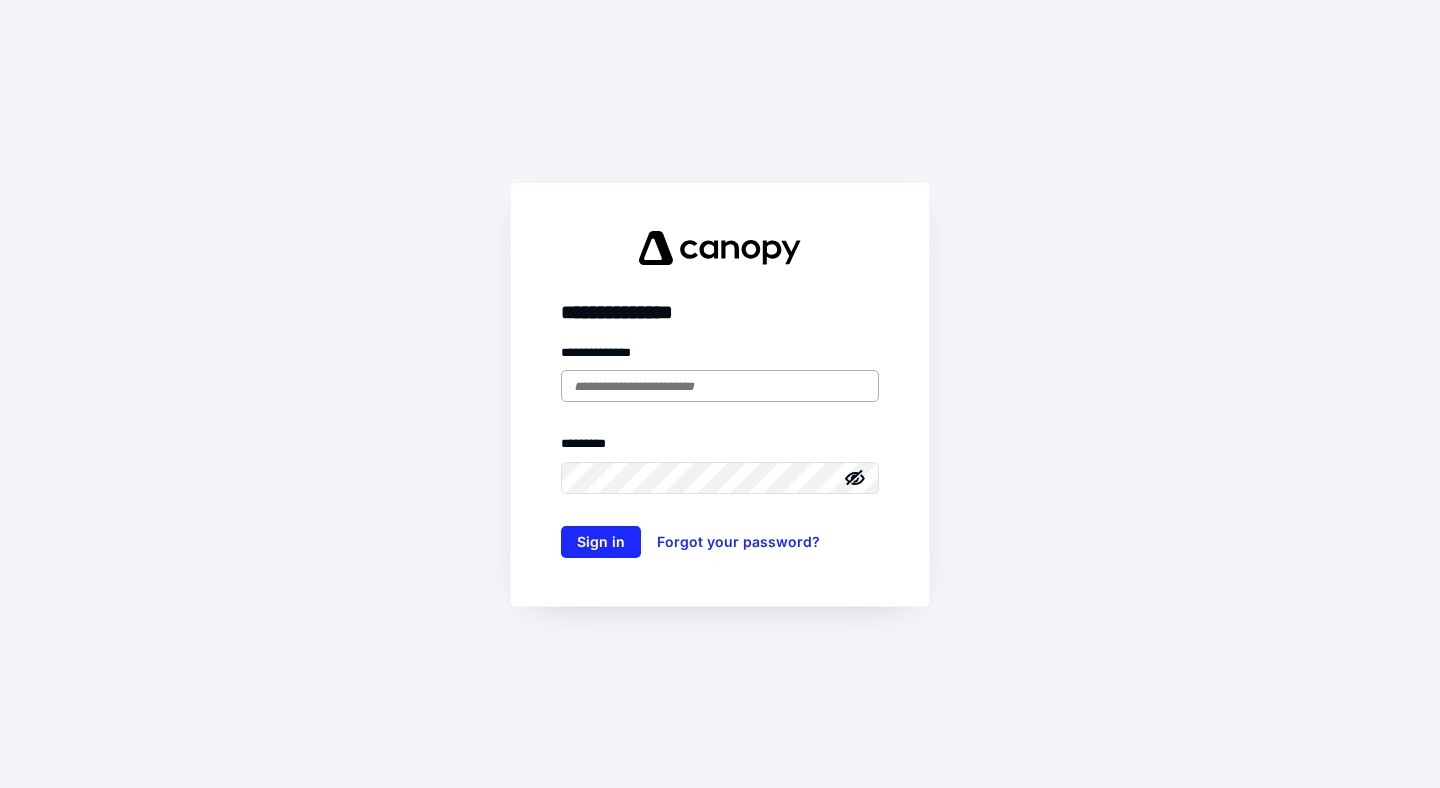 click at bounding box center [720, 386] 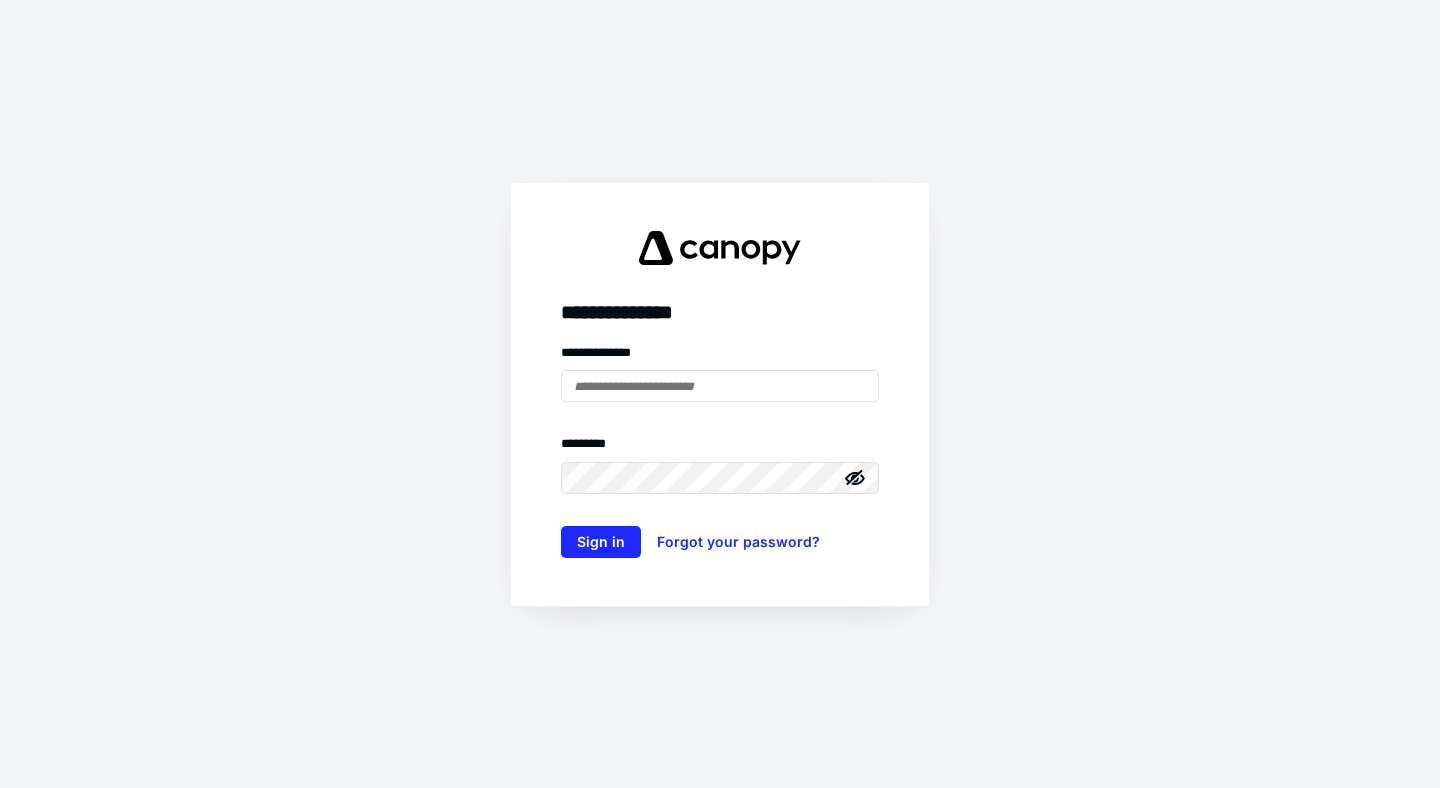 type on "**********" 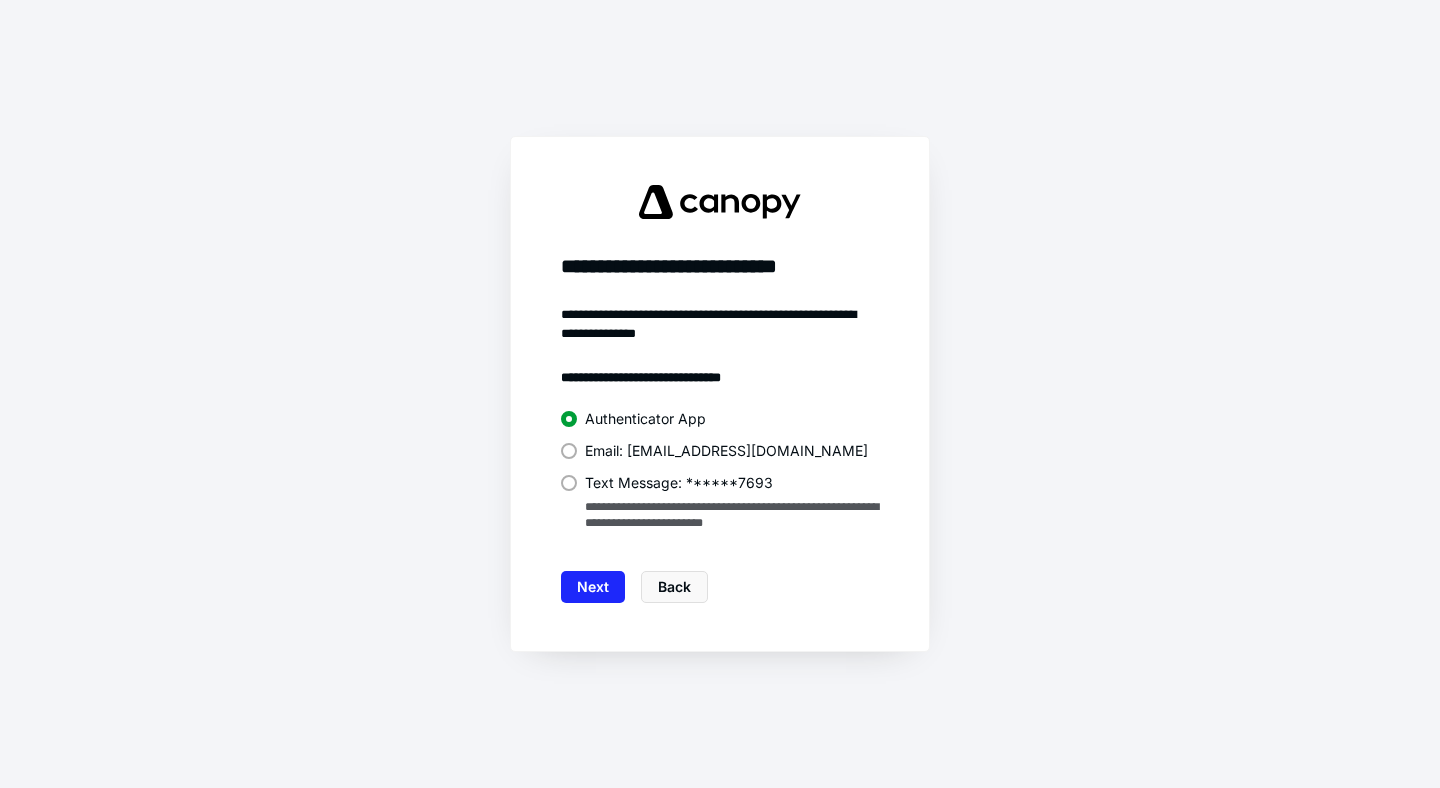 click at bounding box center (569, 483) 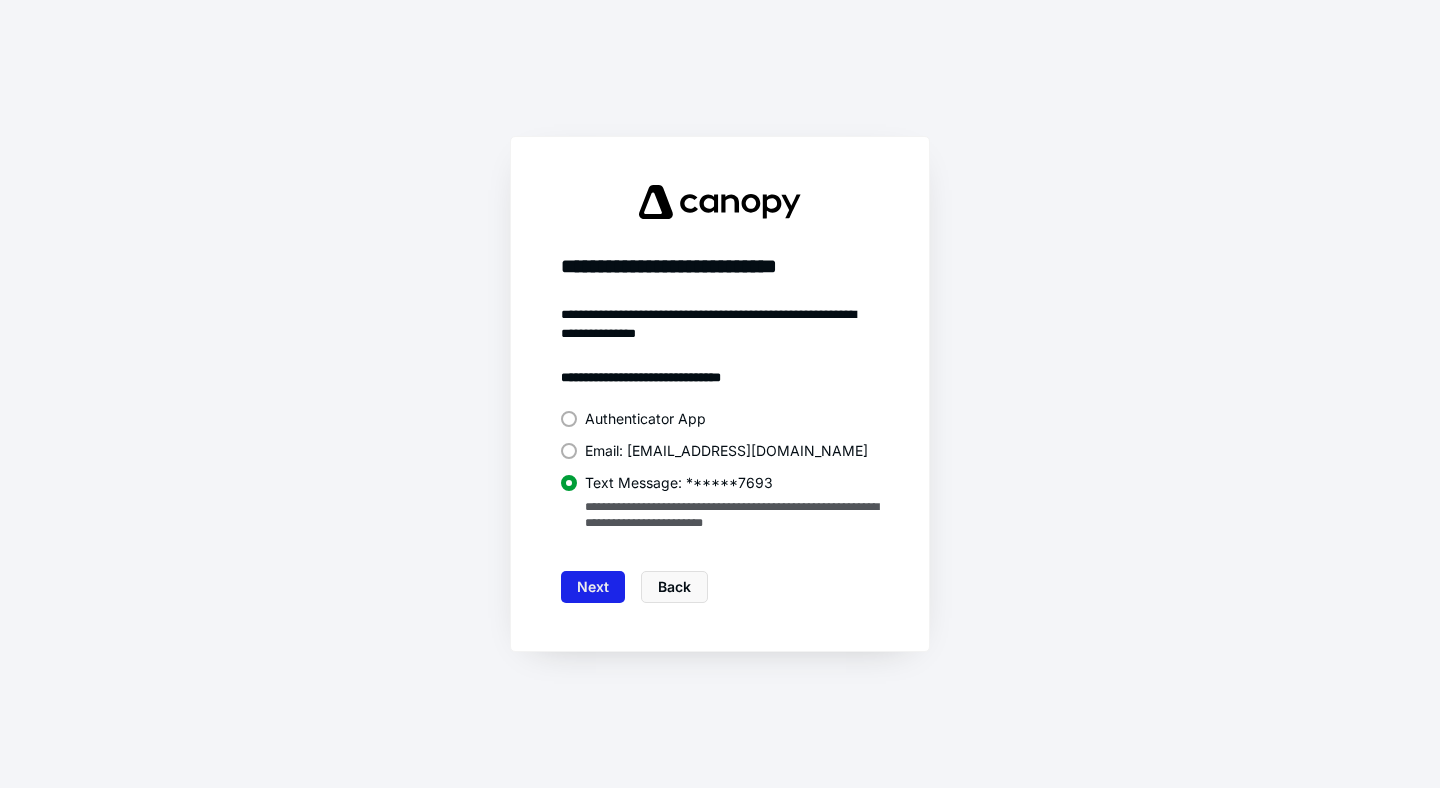 click on "Next" at bounding box center (593, 587) 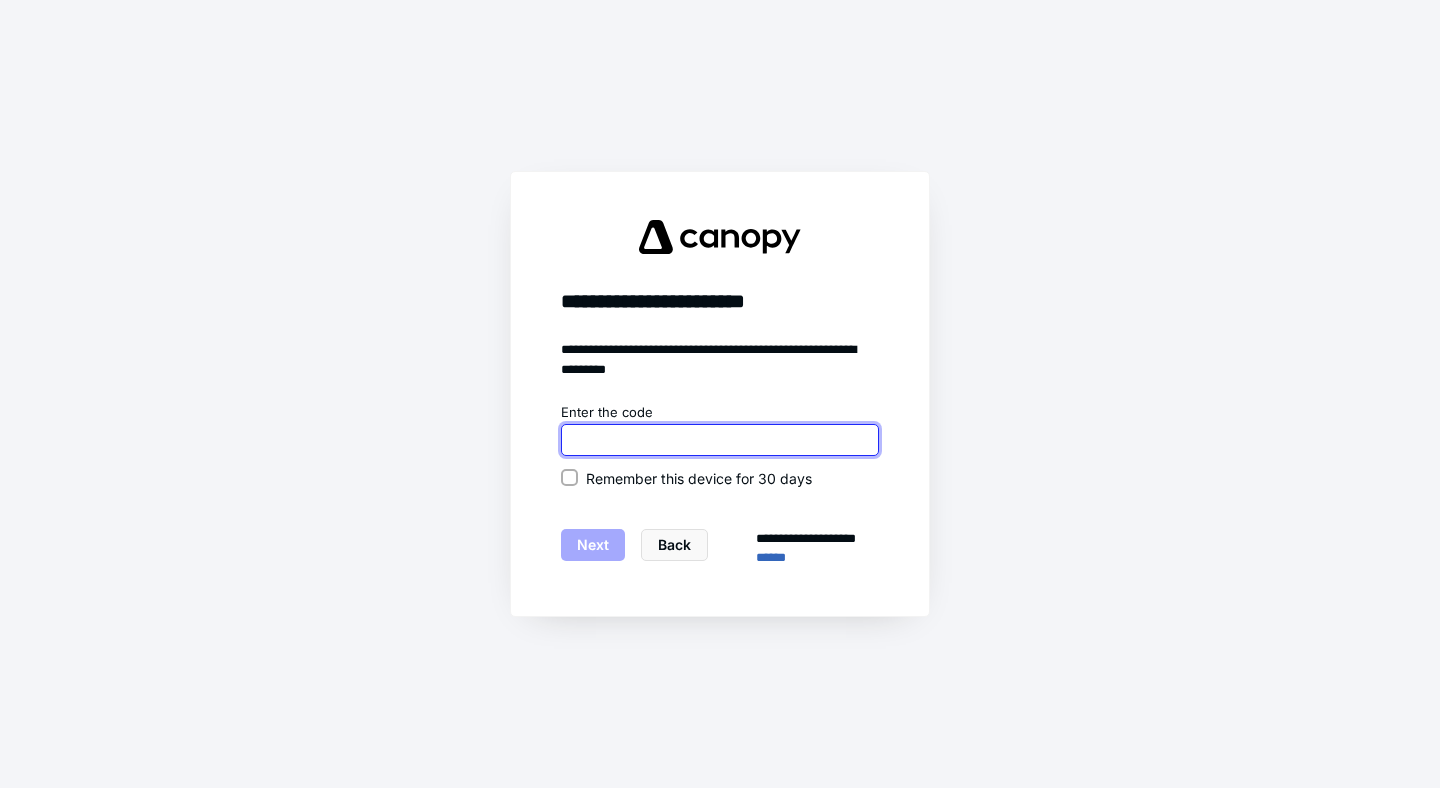 click at bounding box center [720, 440] 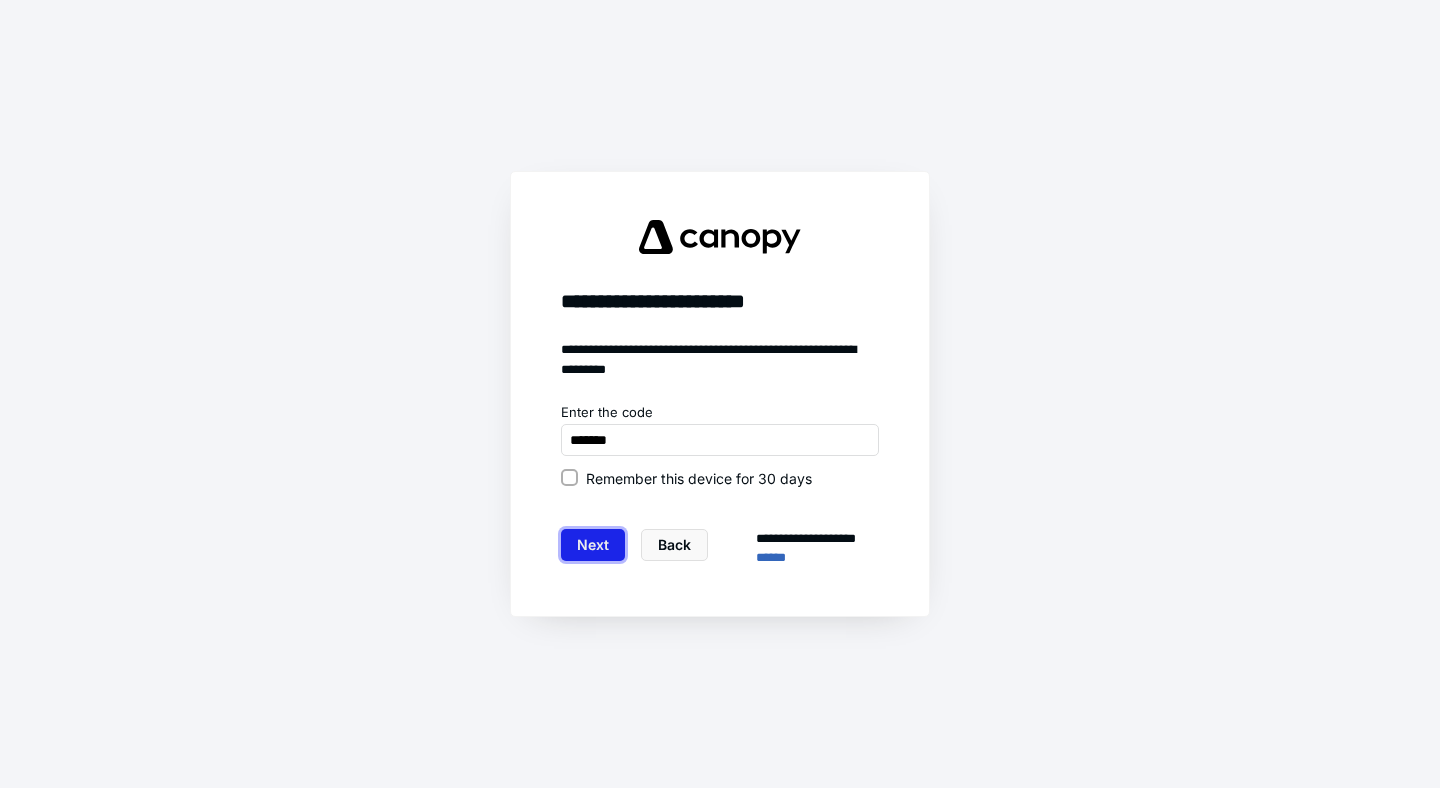 click on "Next" at bounding box center (593, 545) 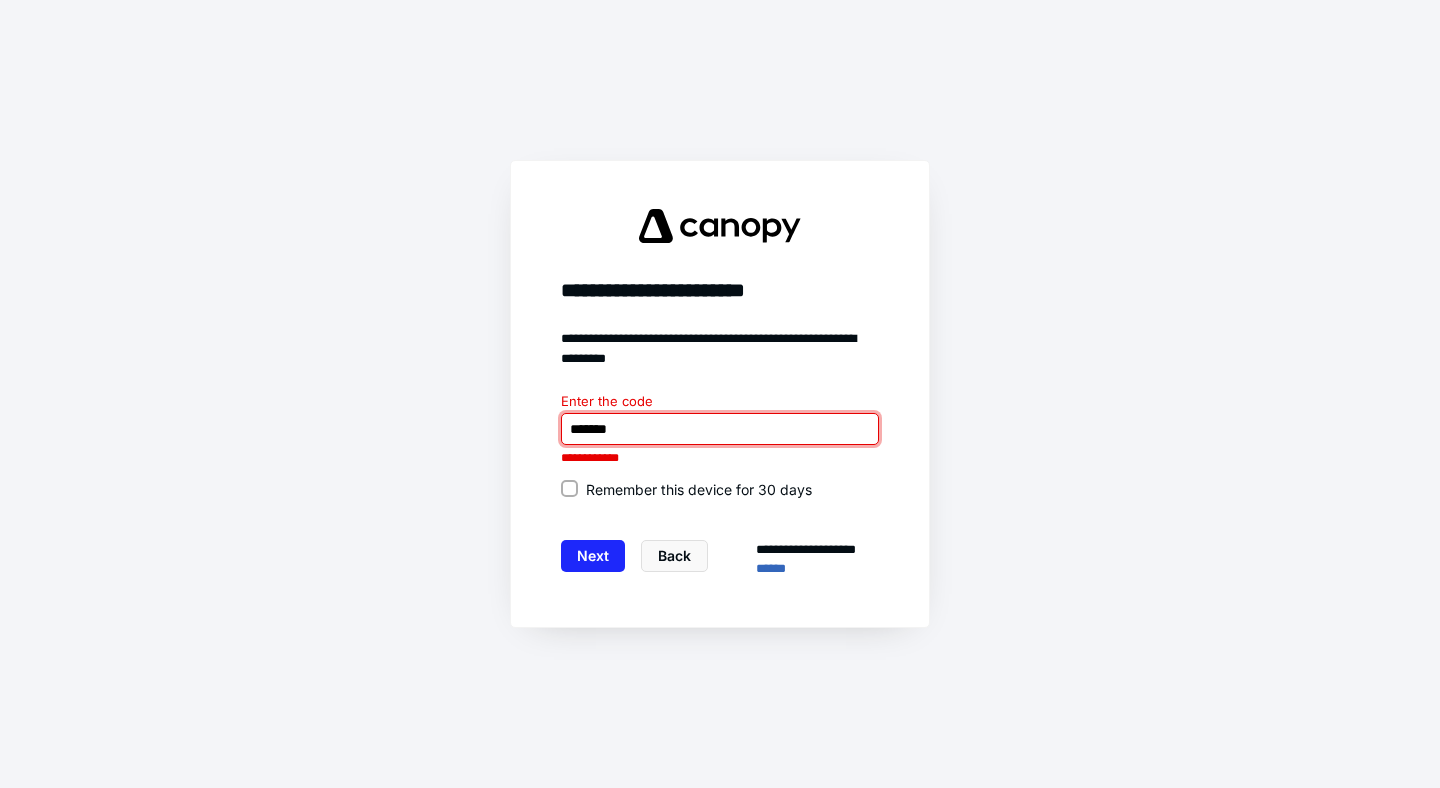 click at bounding box center [720, 429] 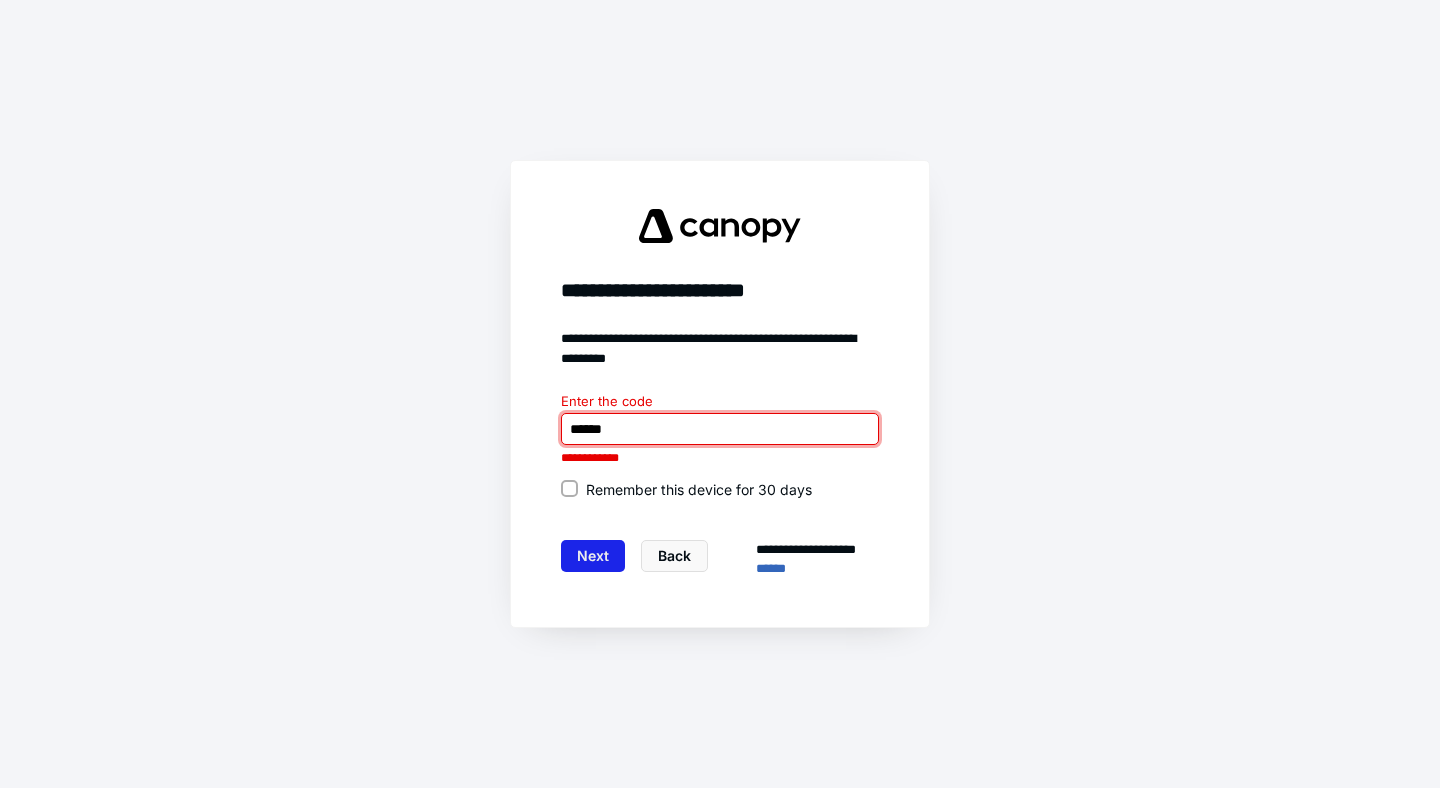 type on "******" 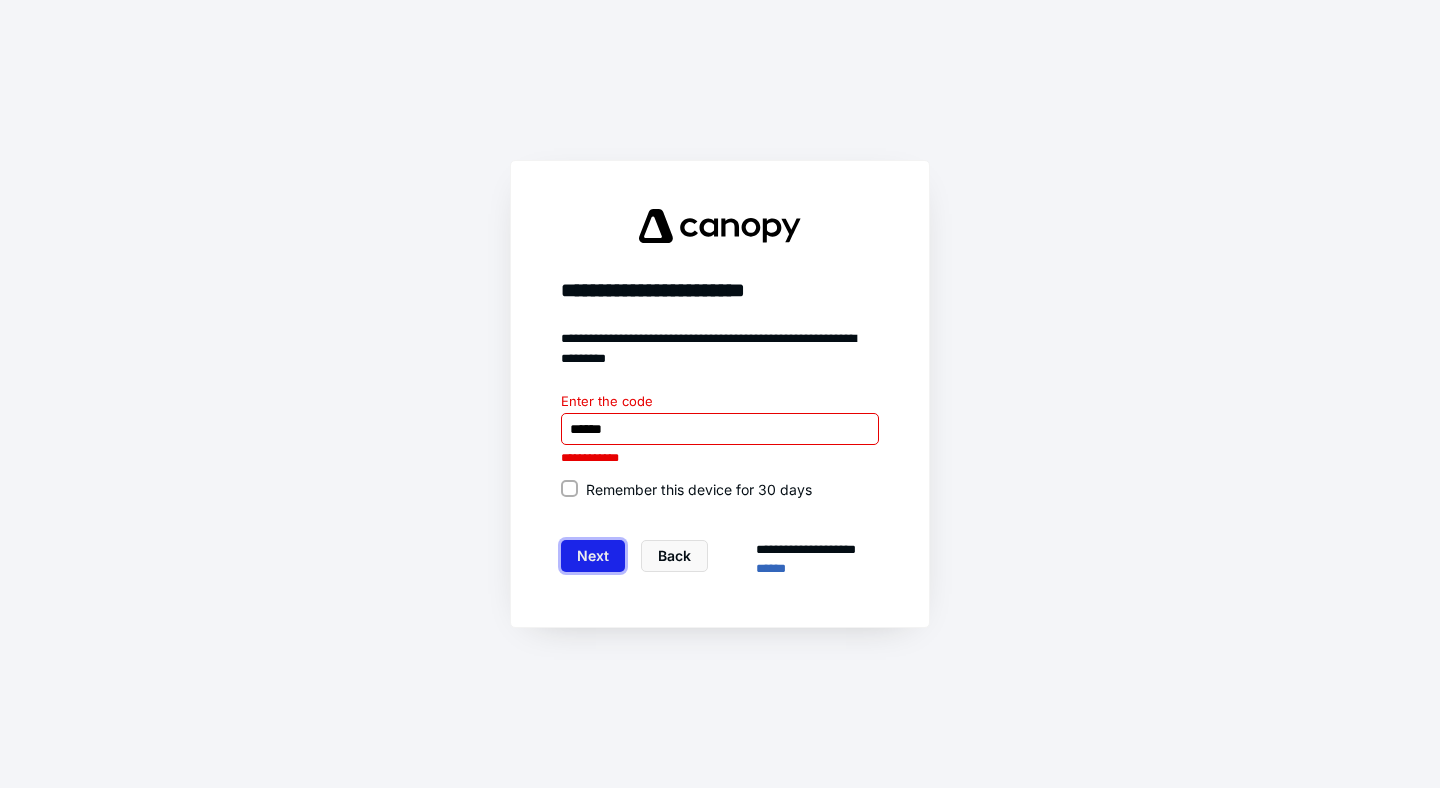 click on "Next" at bounding box center (593, 556) 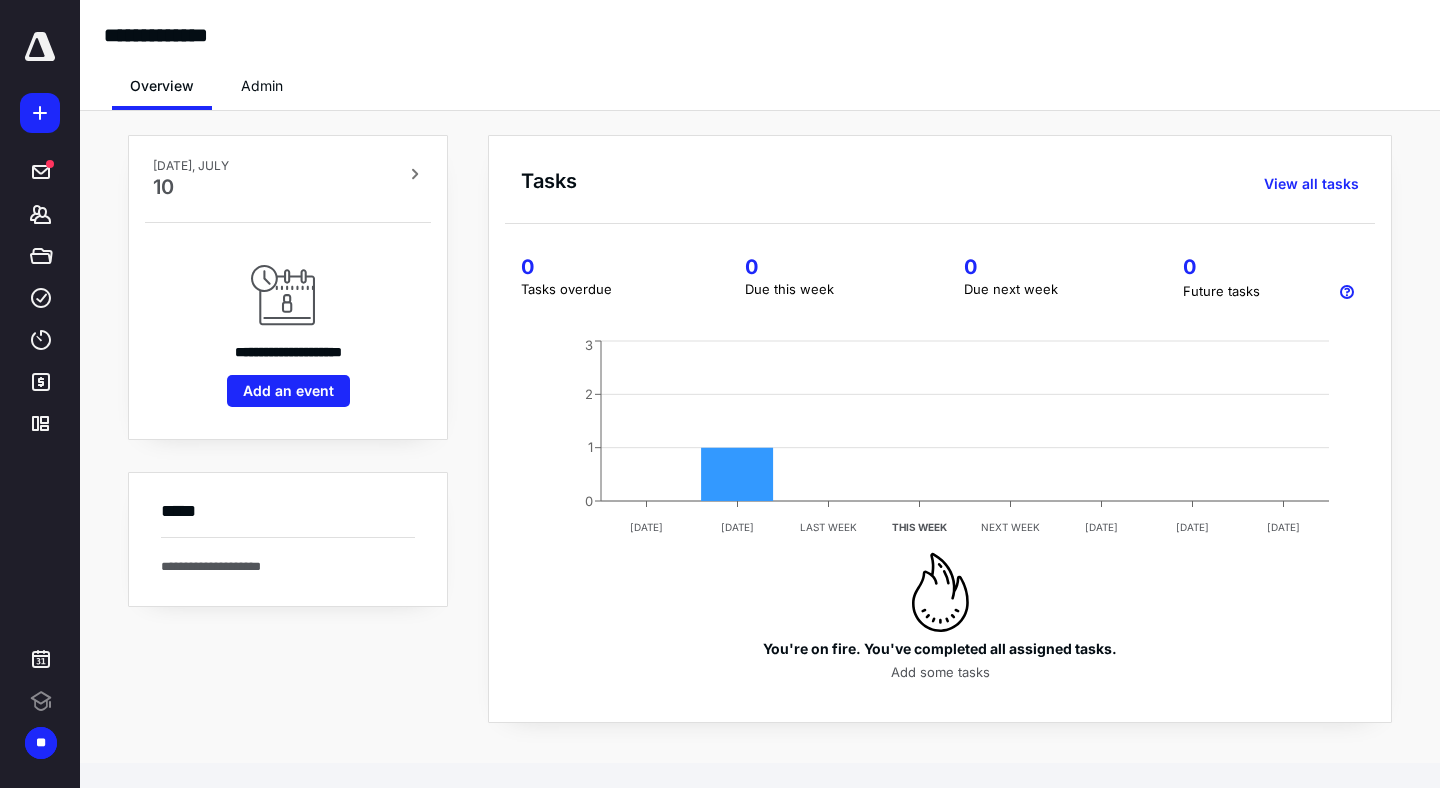 scroll, scrollTop: 0, scrollLeft: 0, axis: both 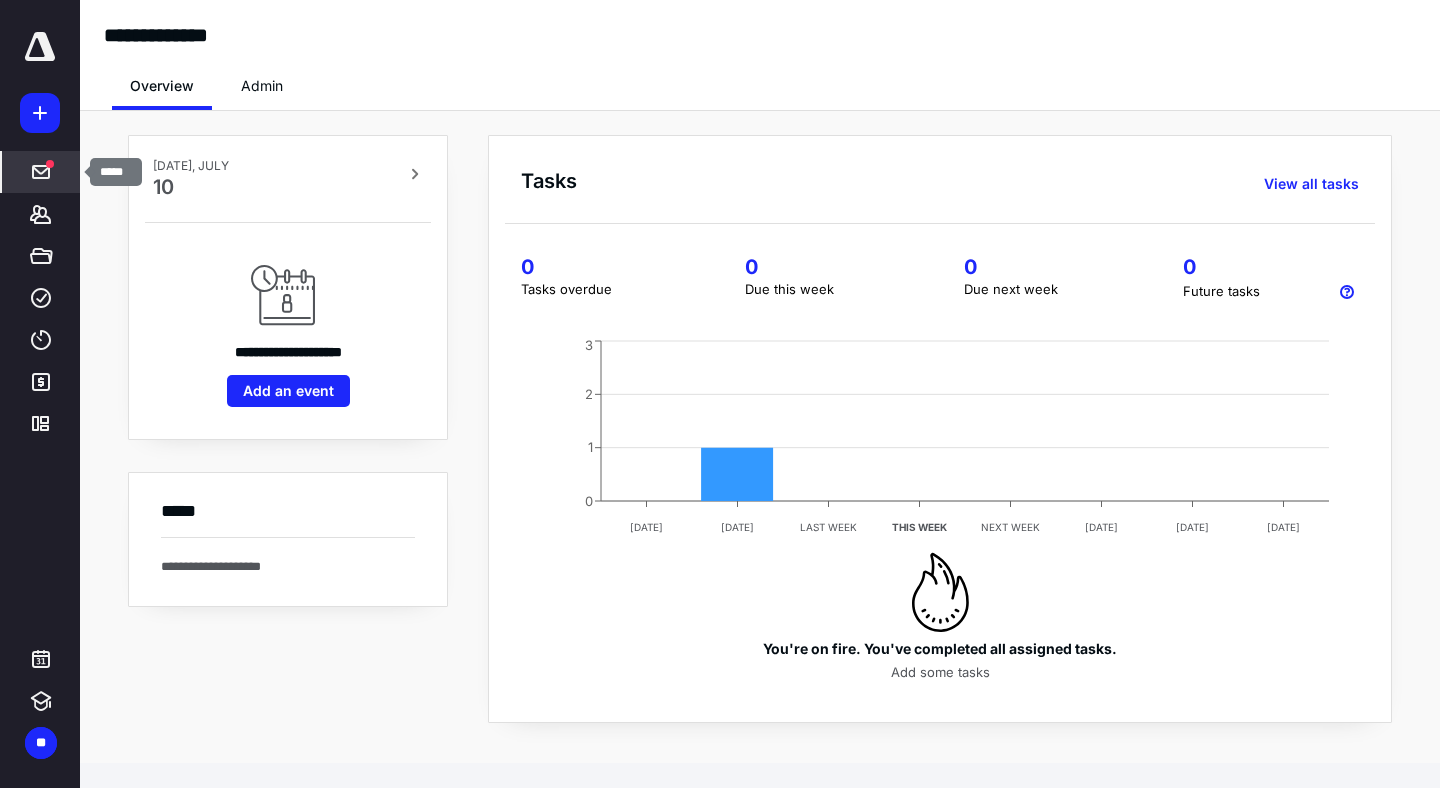 click 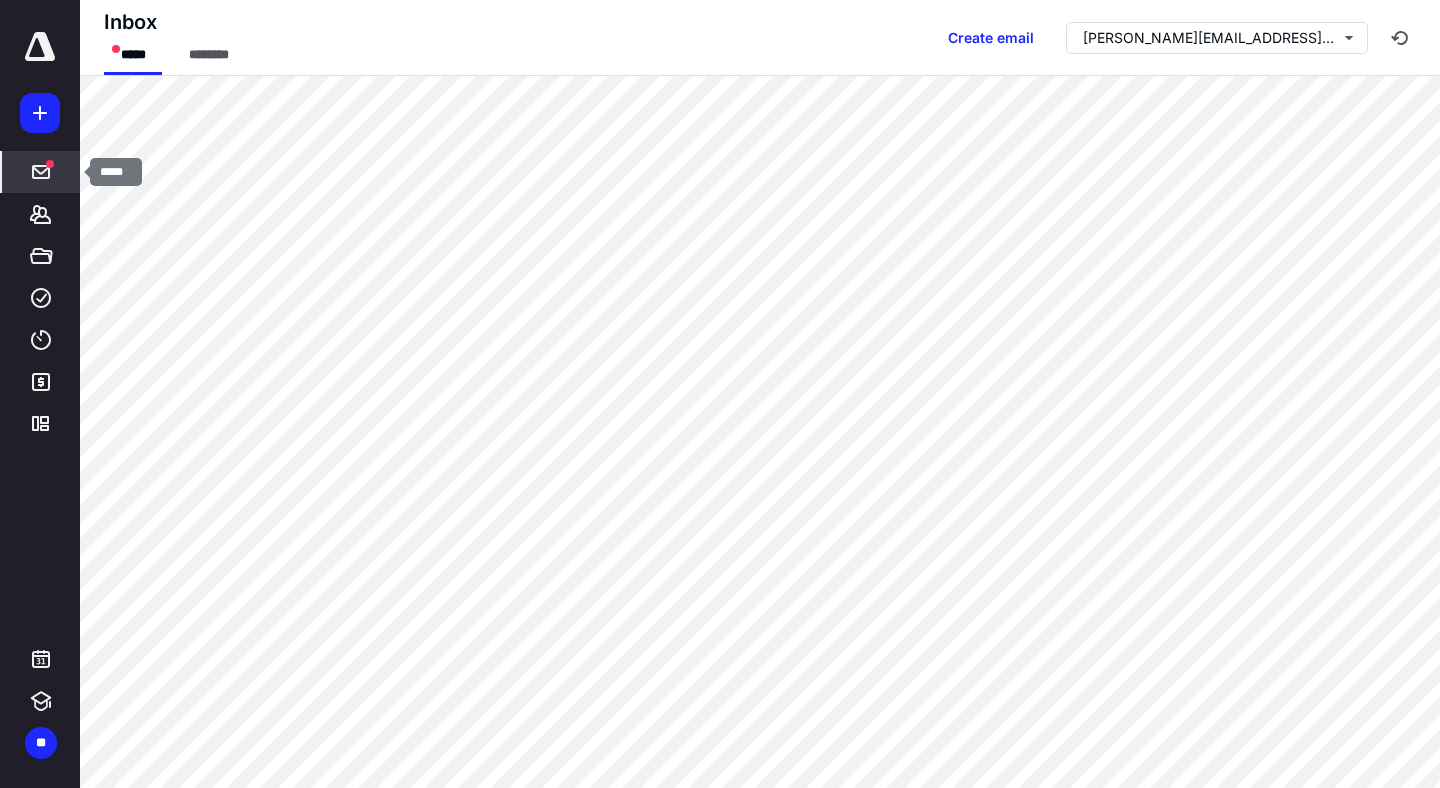 click 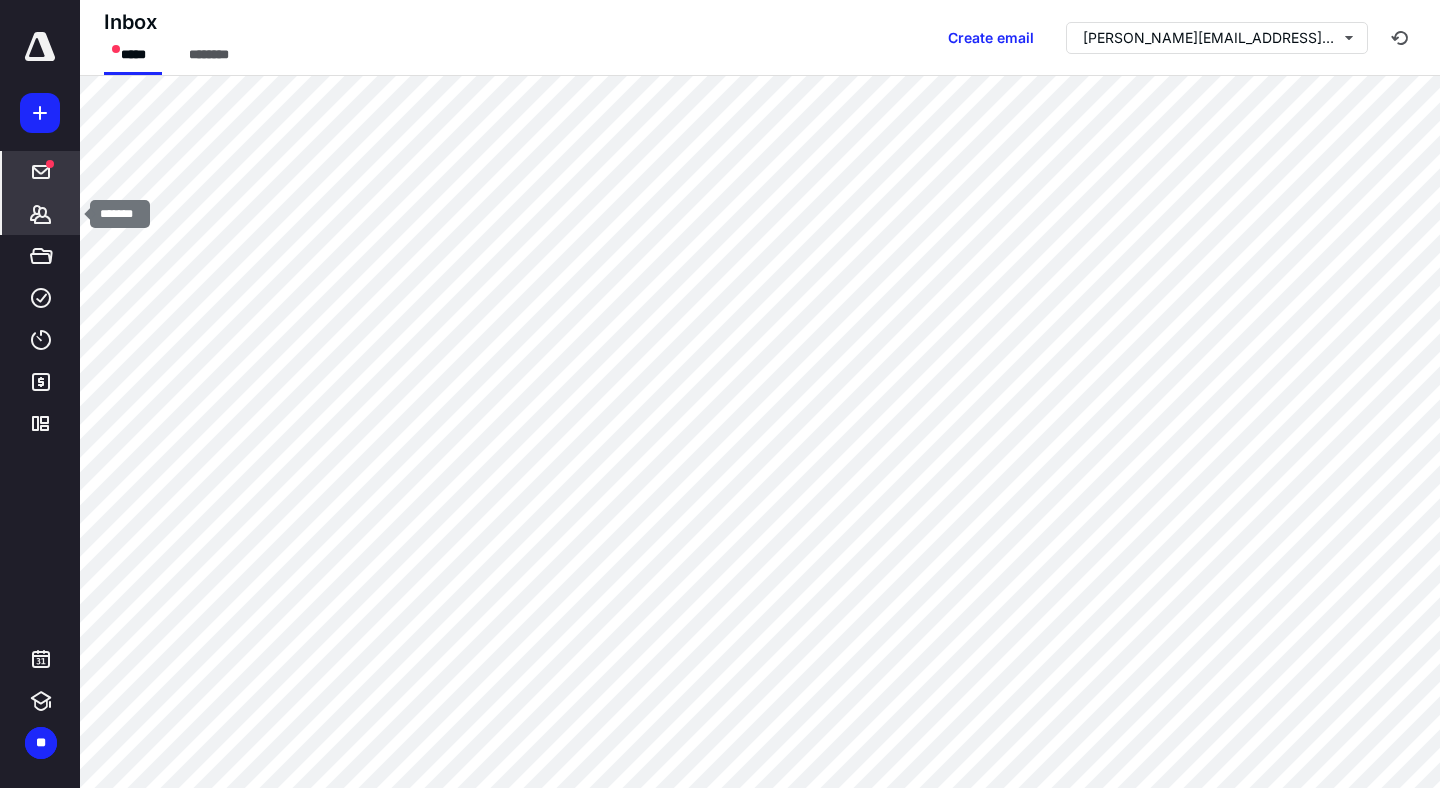 click on "*******" at bounding box center (41, 214) 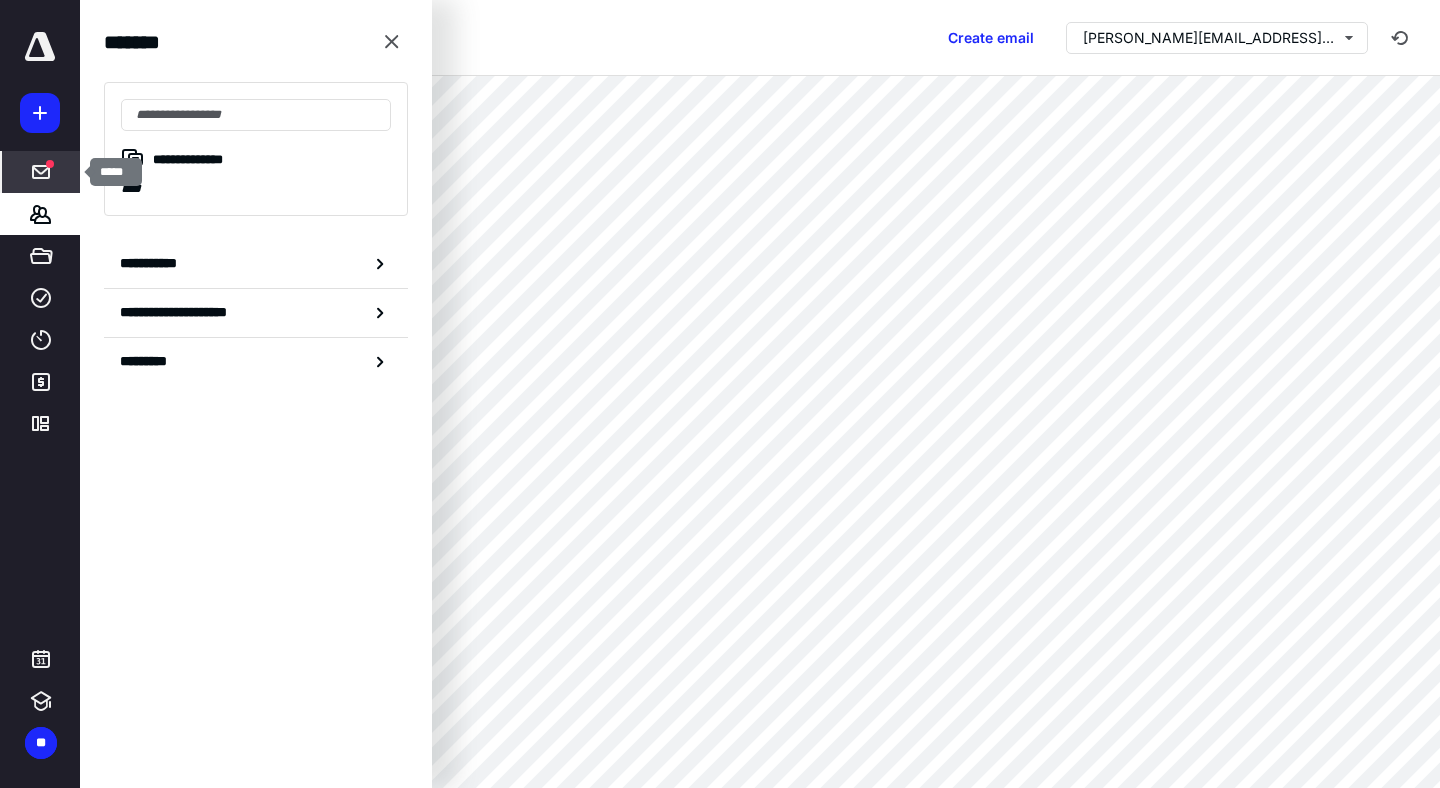 click on "*****" at bounding box center [41, 172] 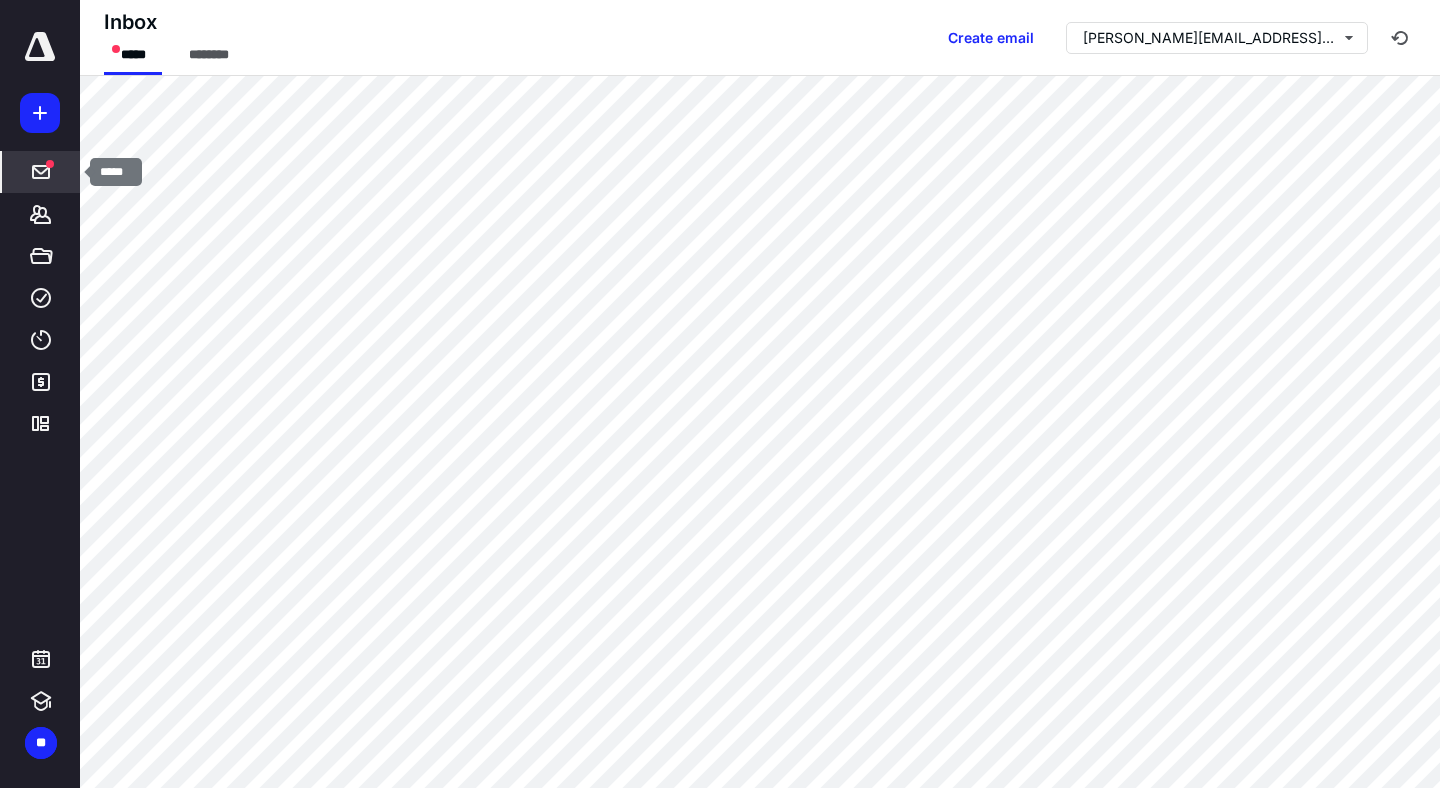 click at bounding box center (41, 172) 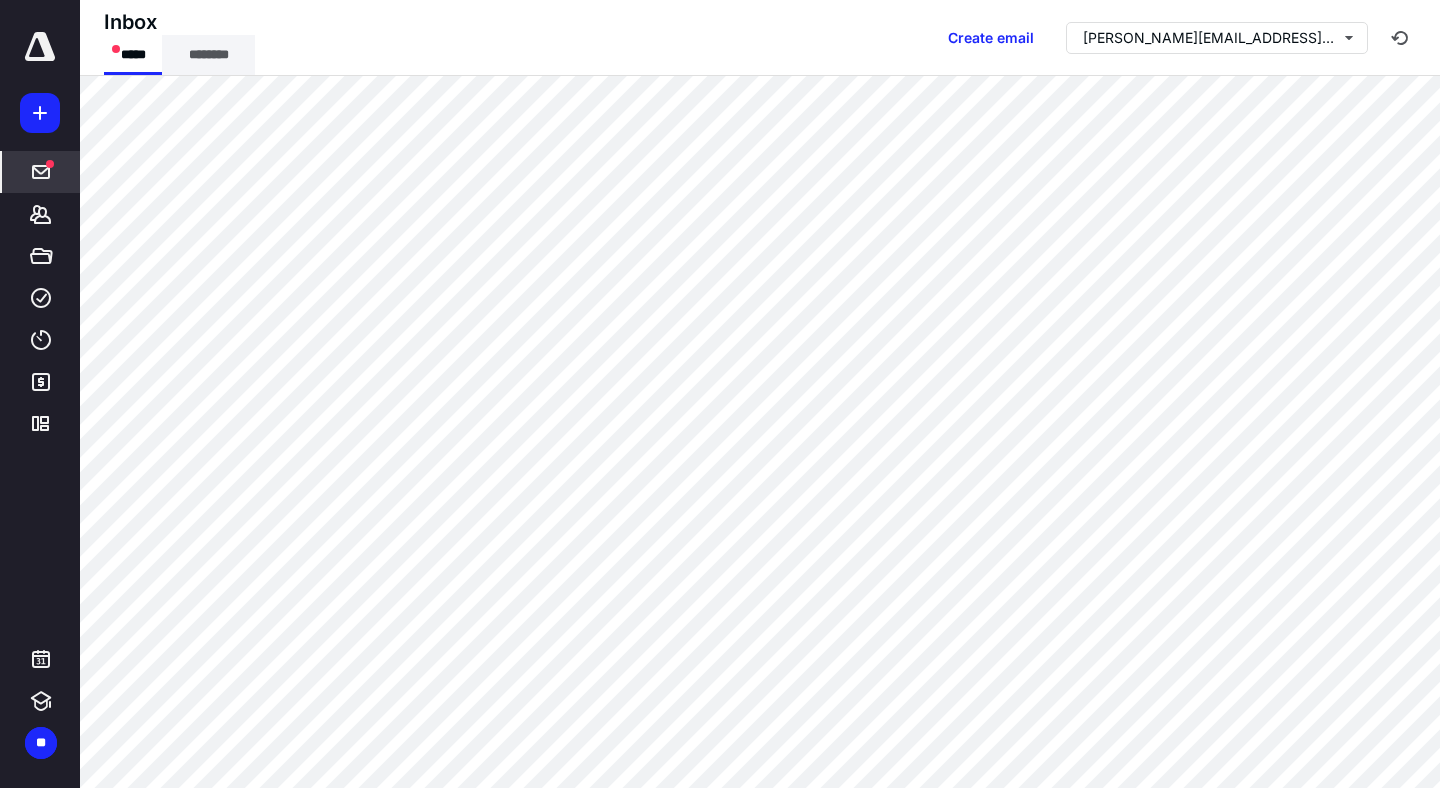 click on "********" at bounding box center [208, 55] 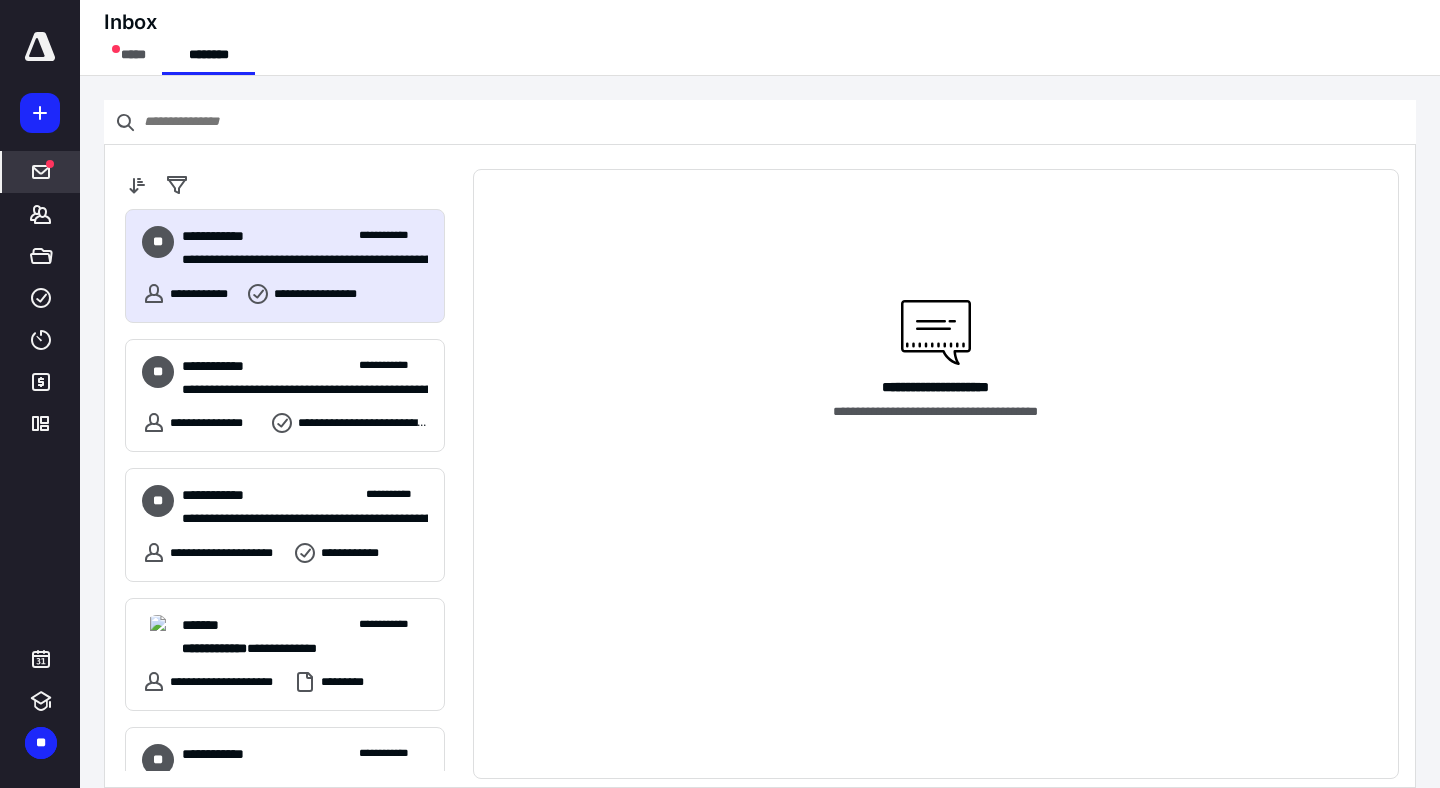 scroll, scrollTop: 85, scrollLeft: 0, axis: vertical 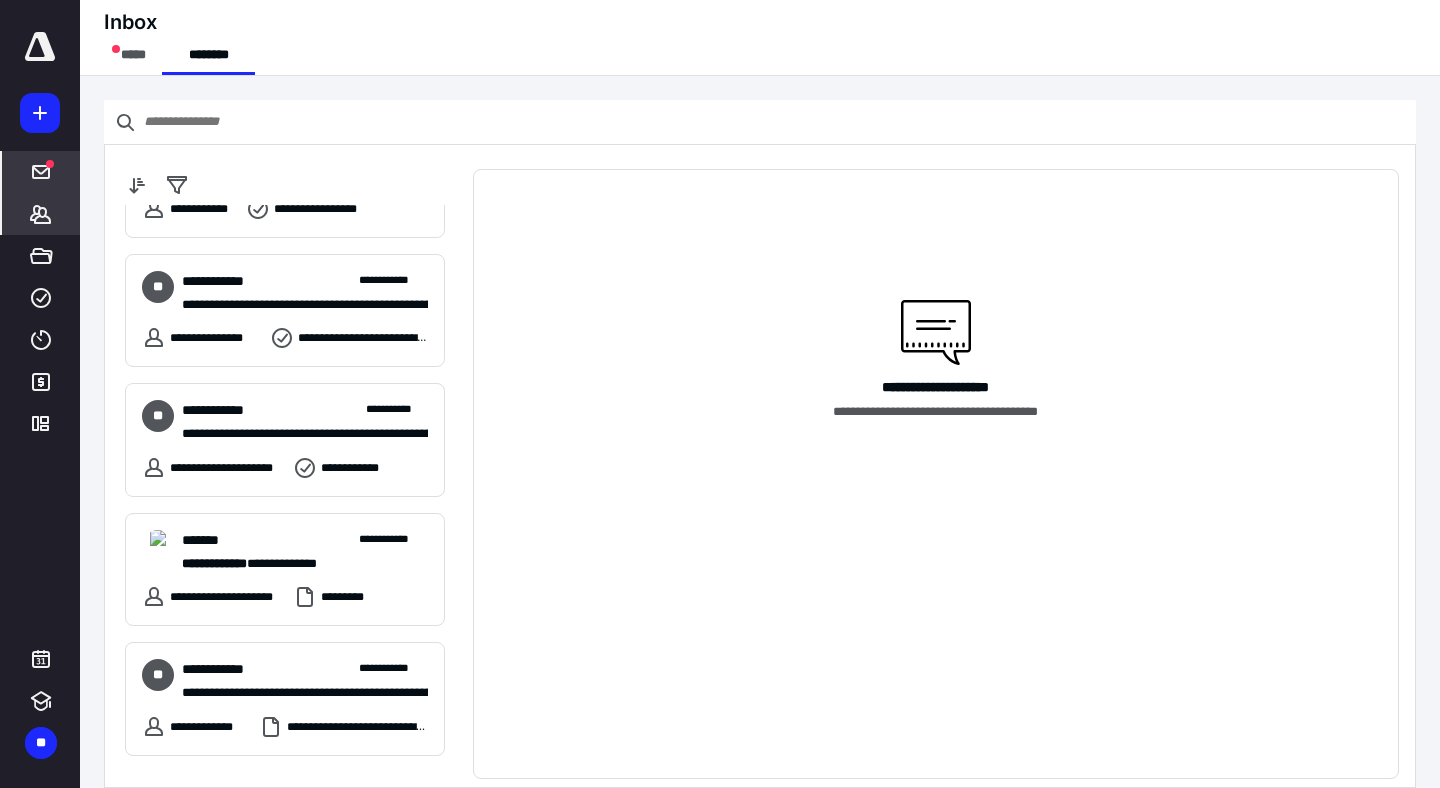 click 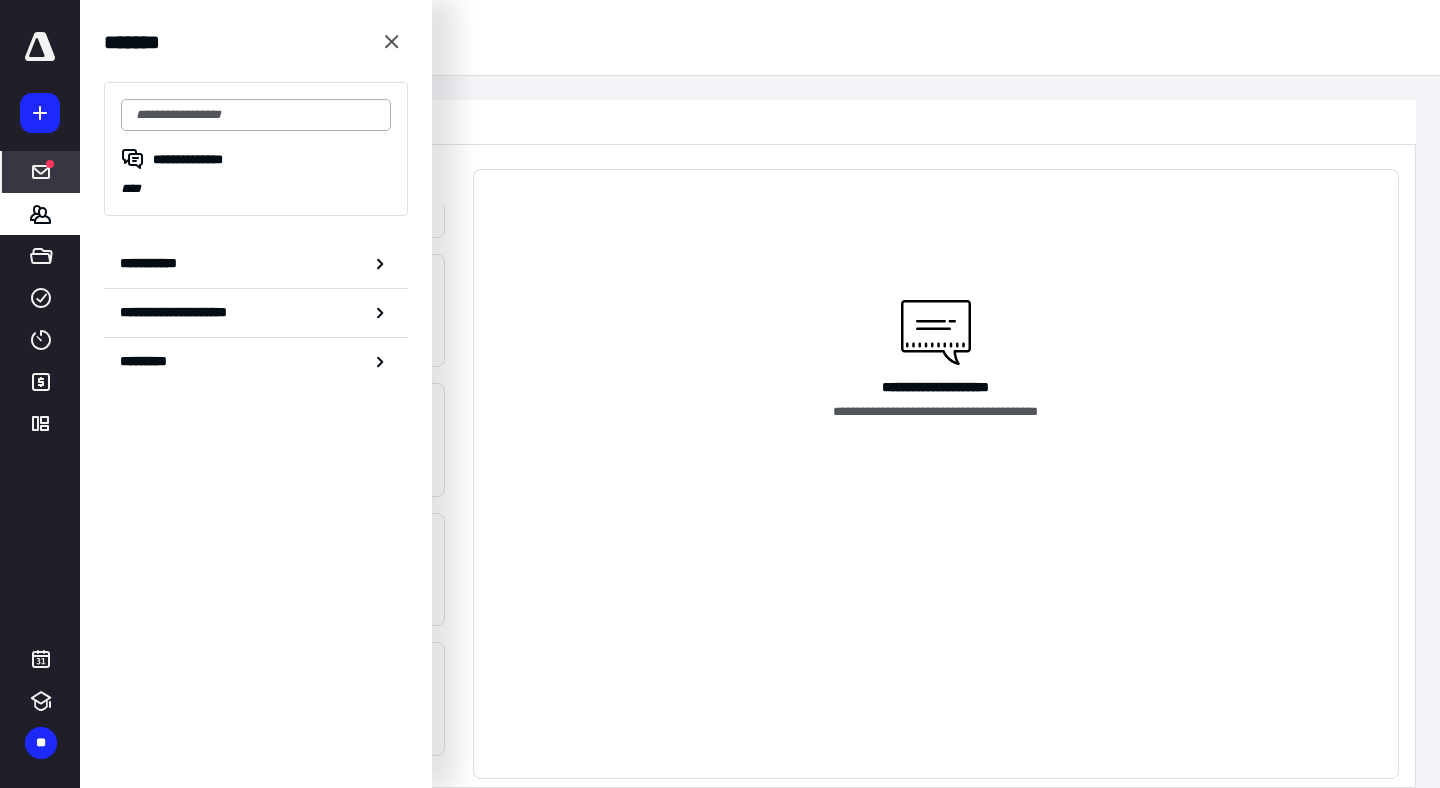 click at bounding box center [256, 115] 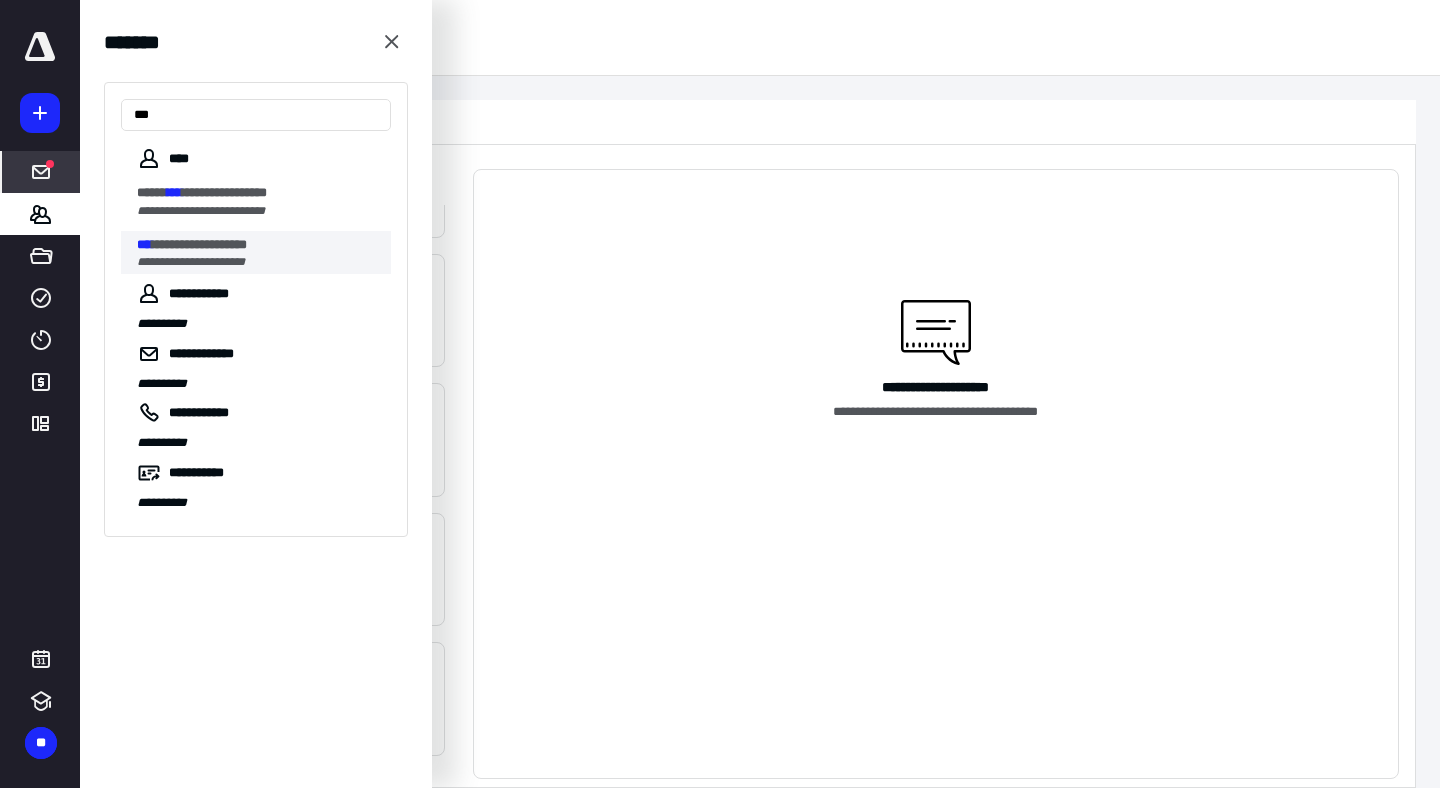 type on "***" 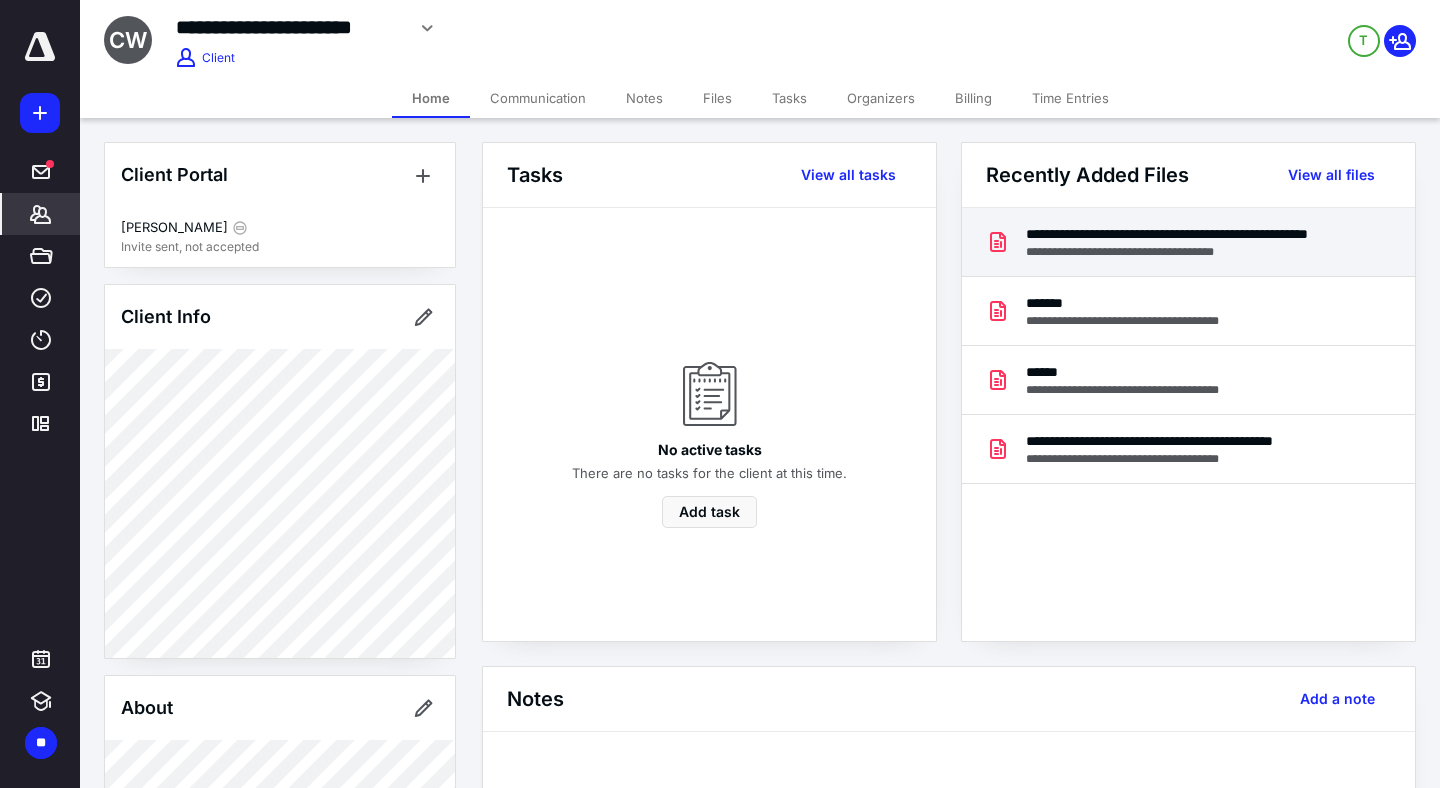 click on "**********" at bounding box center (1188, 252) 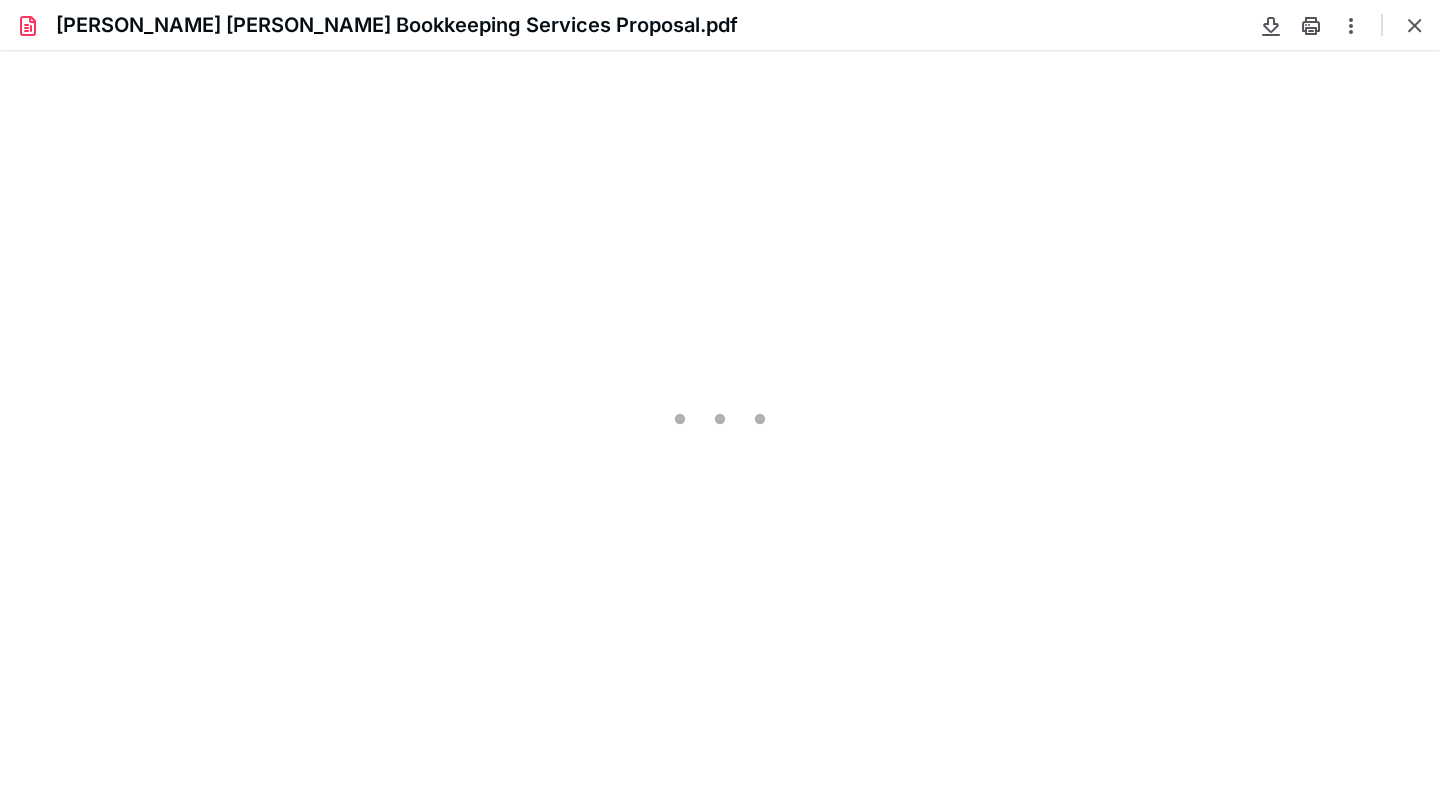 scroll, scrollTop: 0, scrollLeft: 0, axis: both 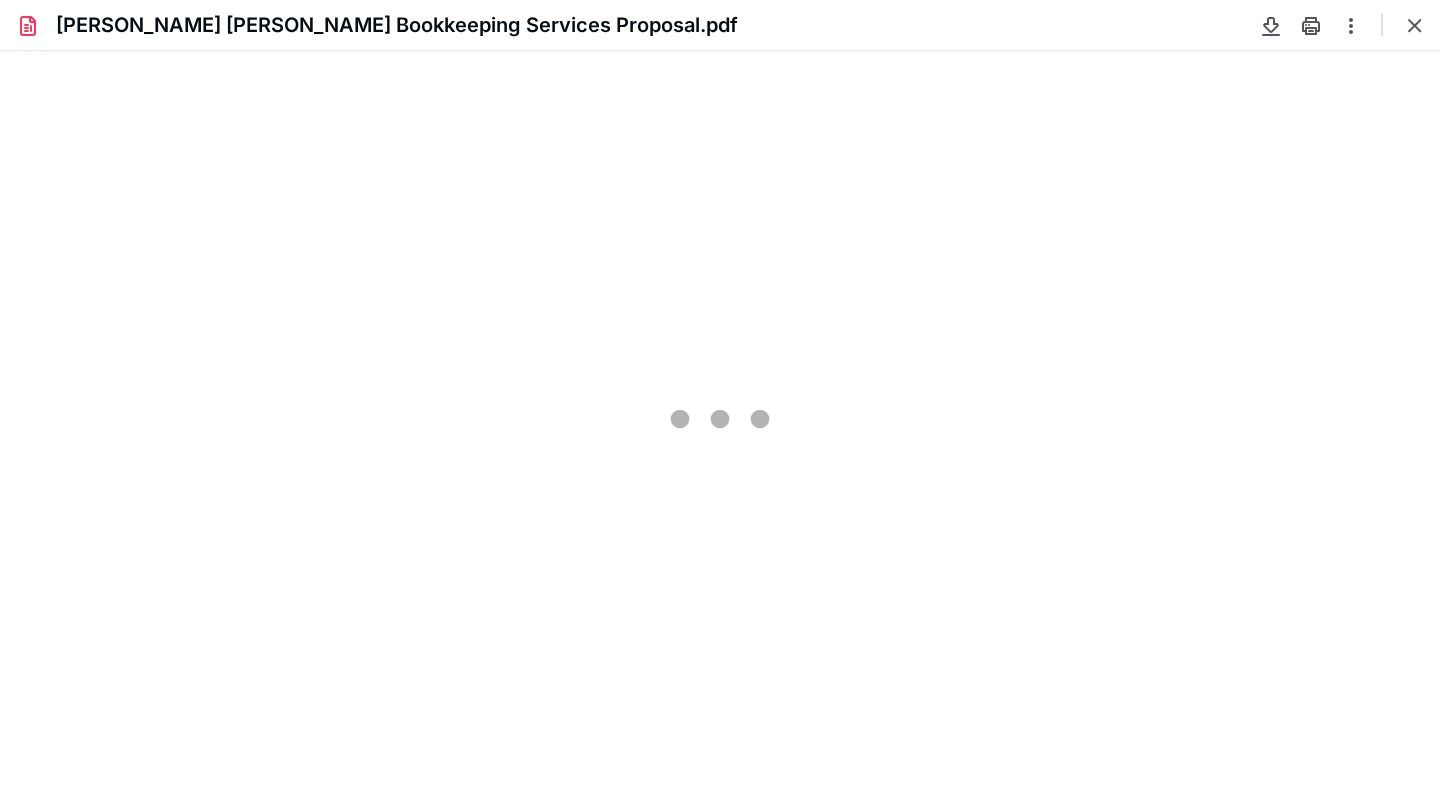 type on "88" 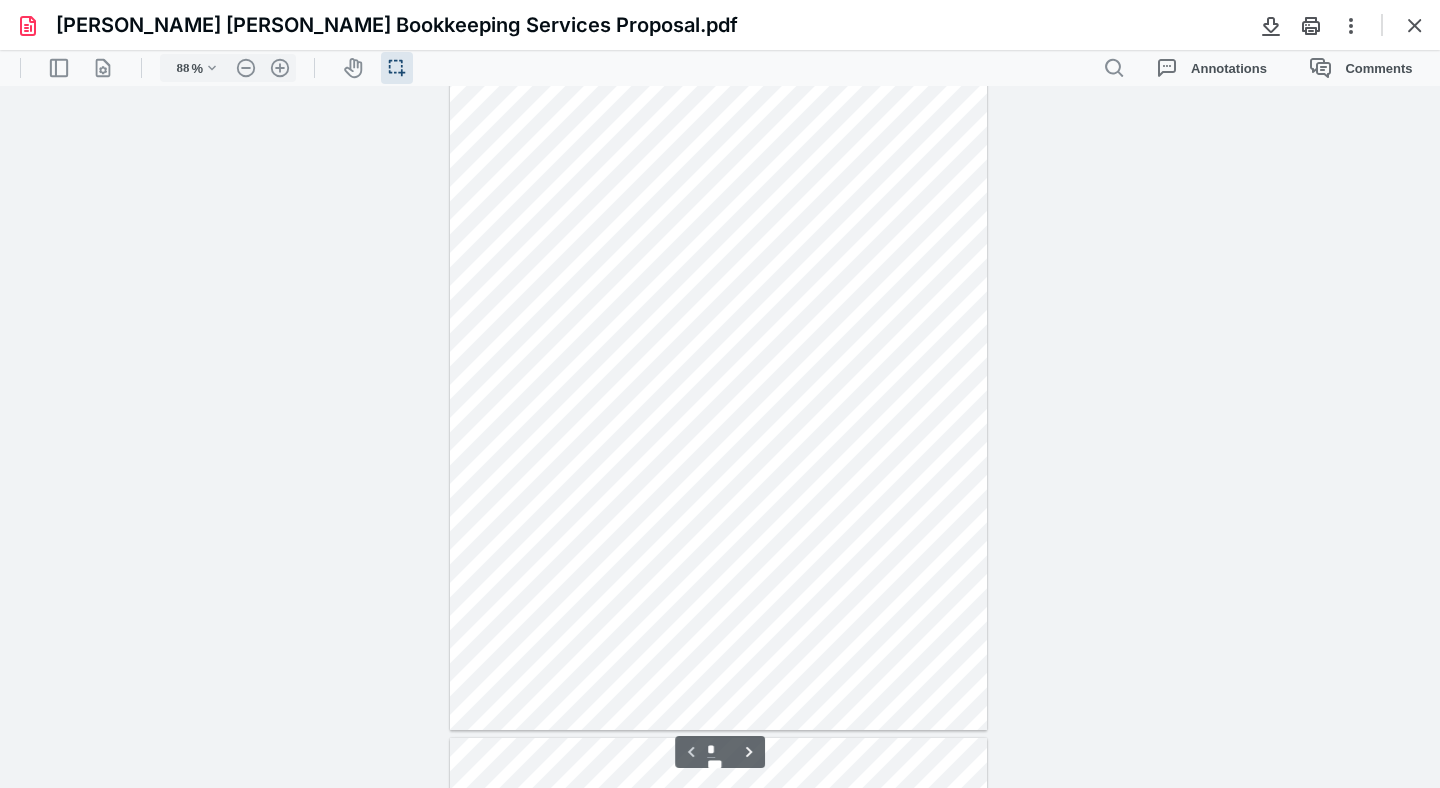 scroll, scrollTop: 64, scrollLeft: 0, axis: vertical 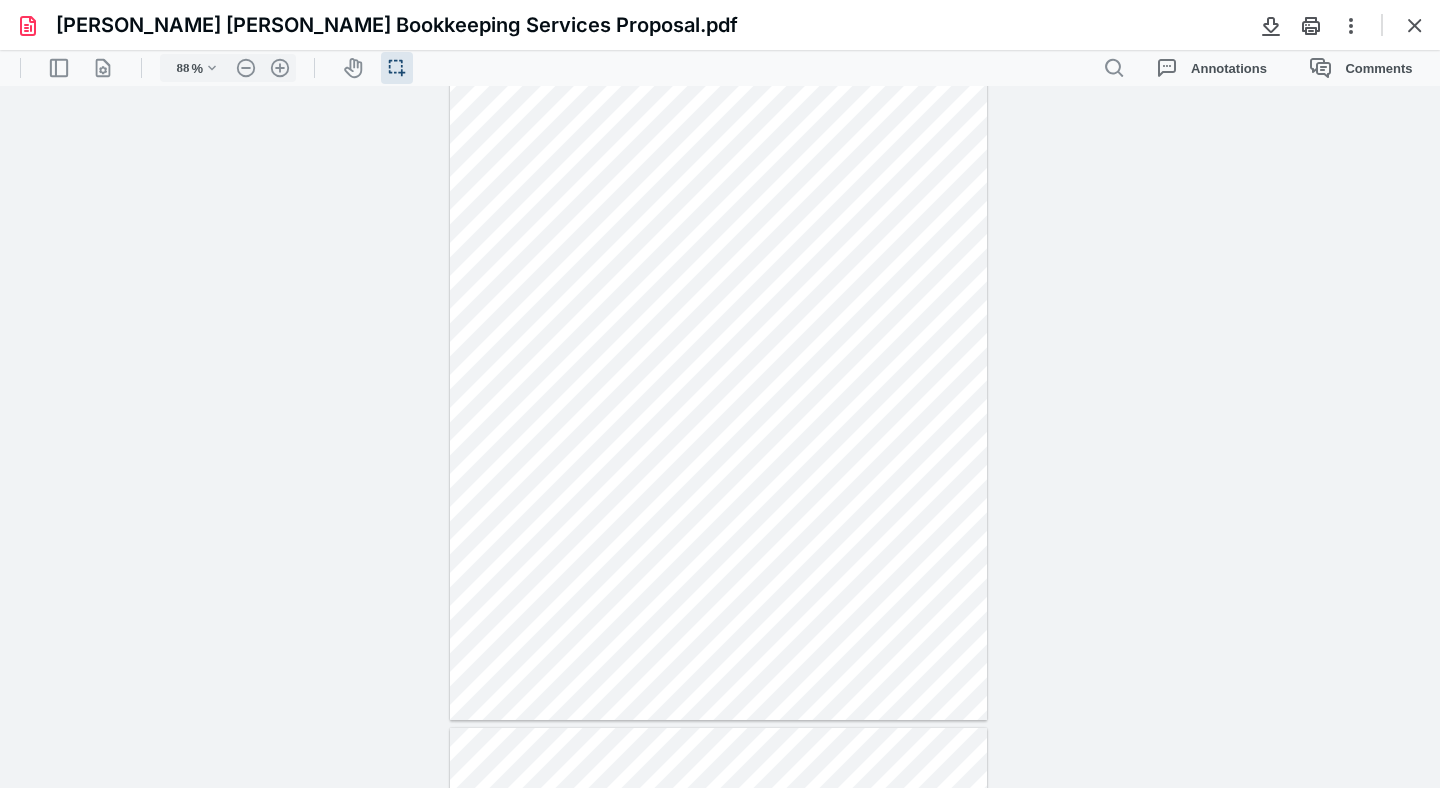 drag, startPoint x: 510, startPoint y: 210, endPoint x: 620, endPoint y: 212, distance: 110.01818 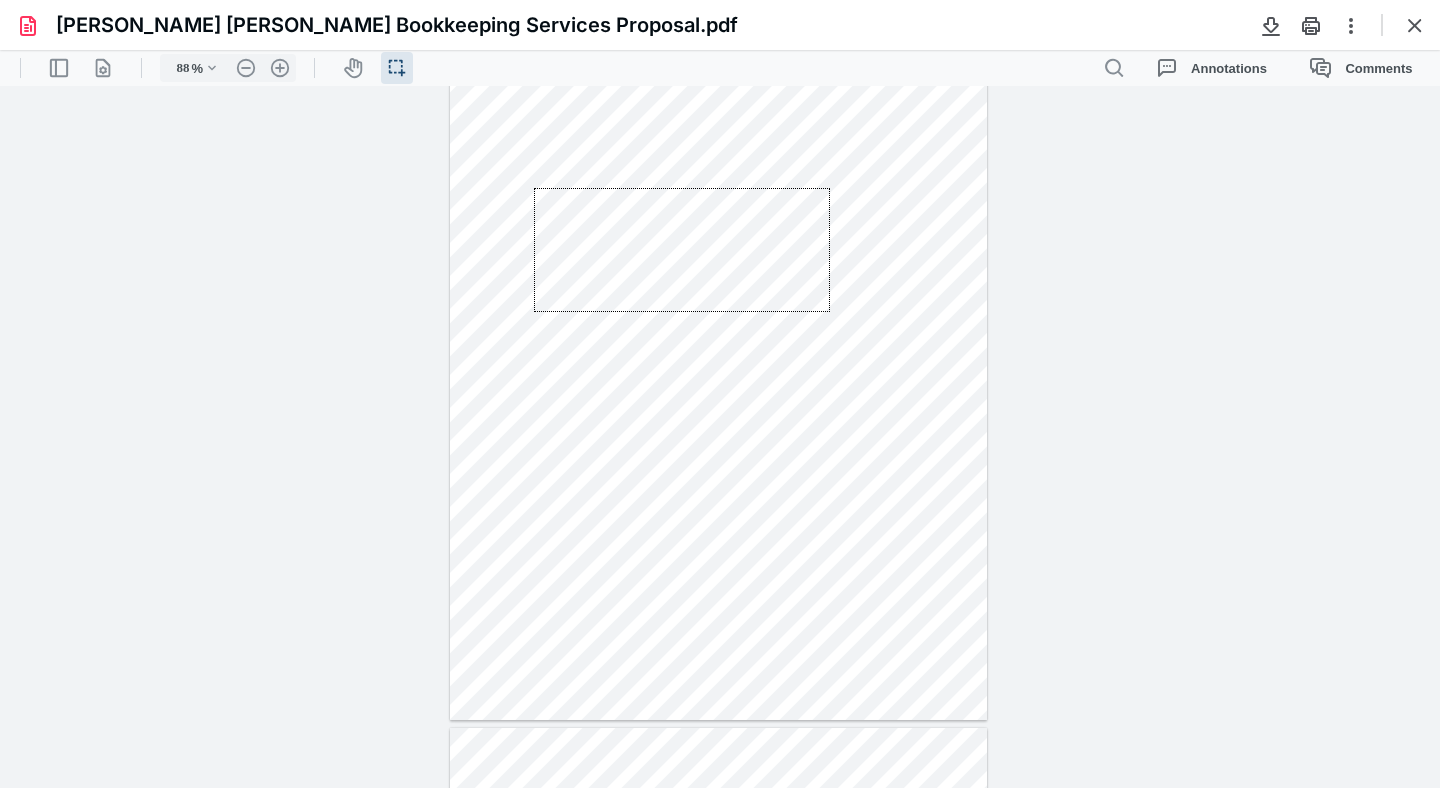 drag, startPoint x: 830, startPoint y: 312, endPoint x: 522, endPoint y: 185, distance: 333.15613 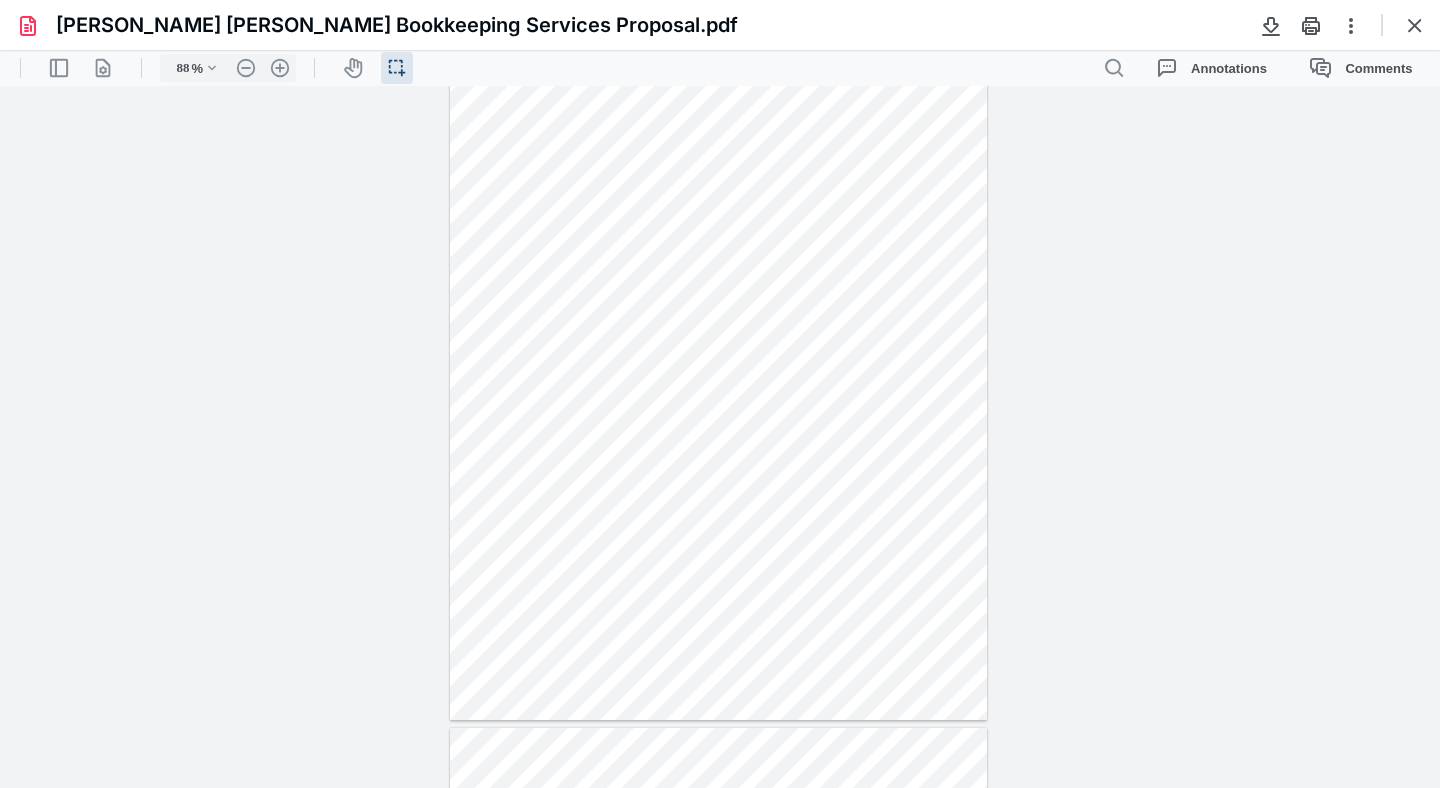 drag, startPoint x: 562, startPoint y: 213, endPoint x: 614, endPoint y: 216, distance: 52.086468 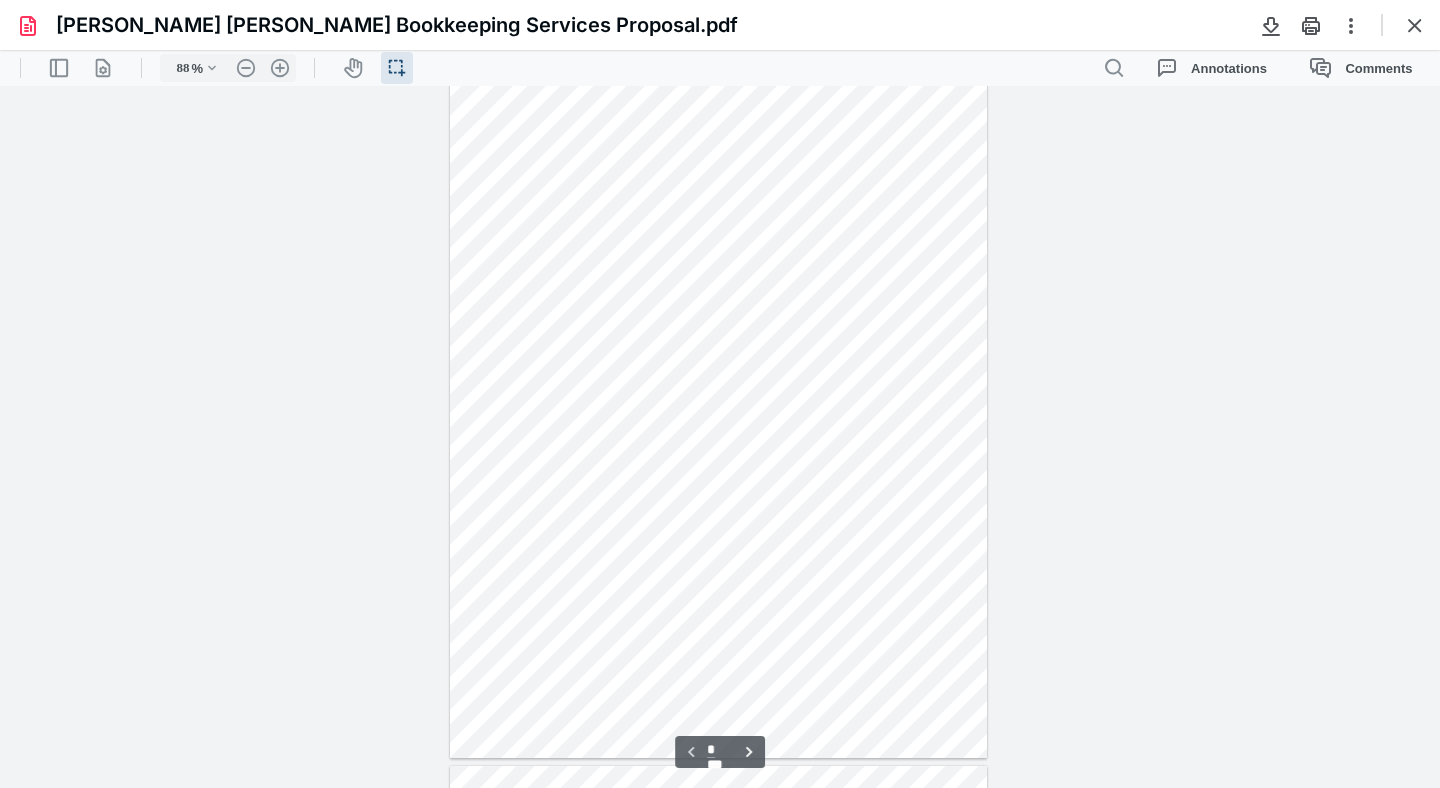 scroll, scrollTop: 0, scrollLeft: 0, axis: both 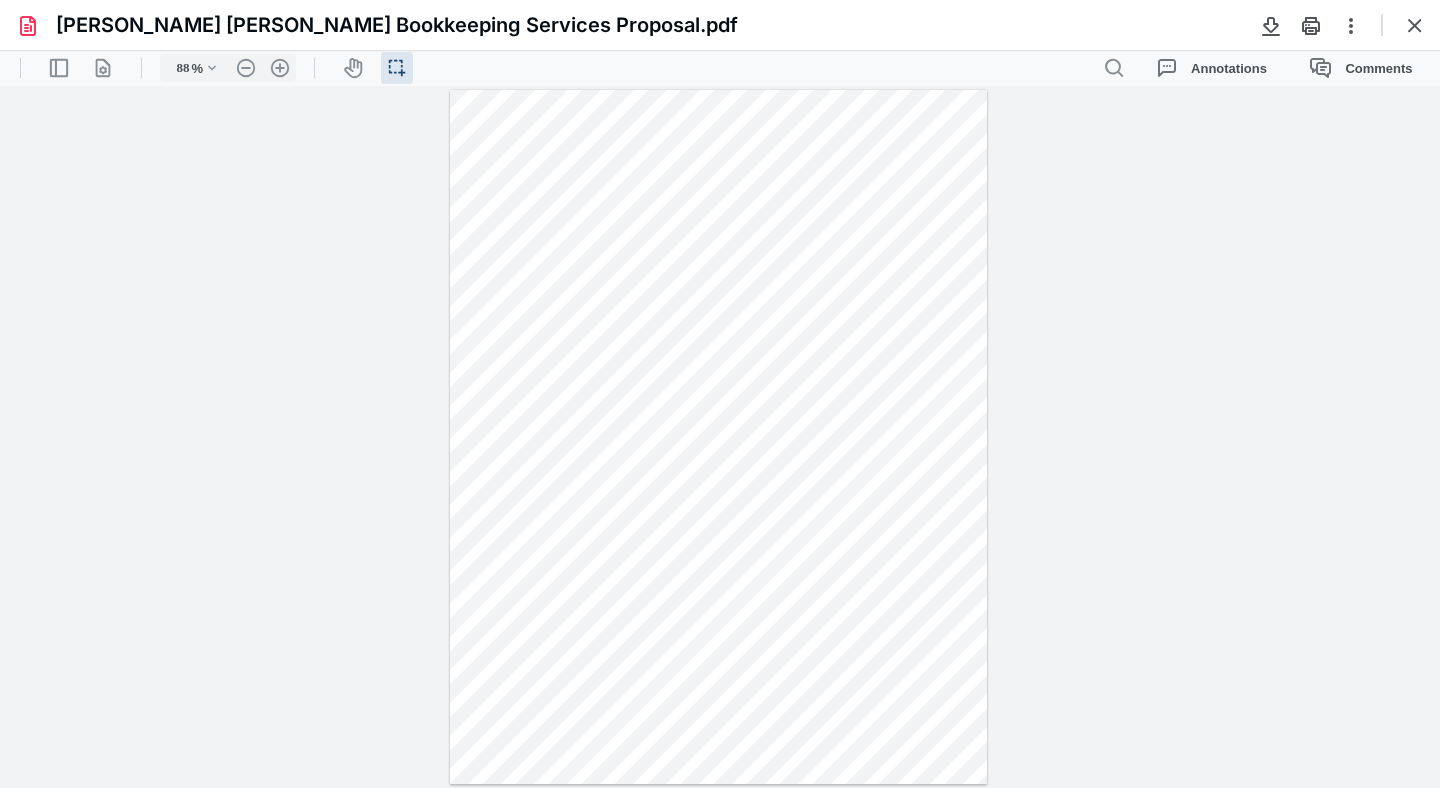 drag, startPoint x: 815, startPoint y: 377, endPoint x: 503, endPoint y: 248, distance: 337.61664 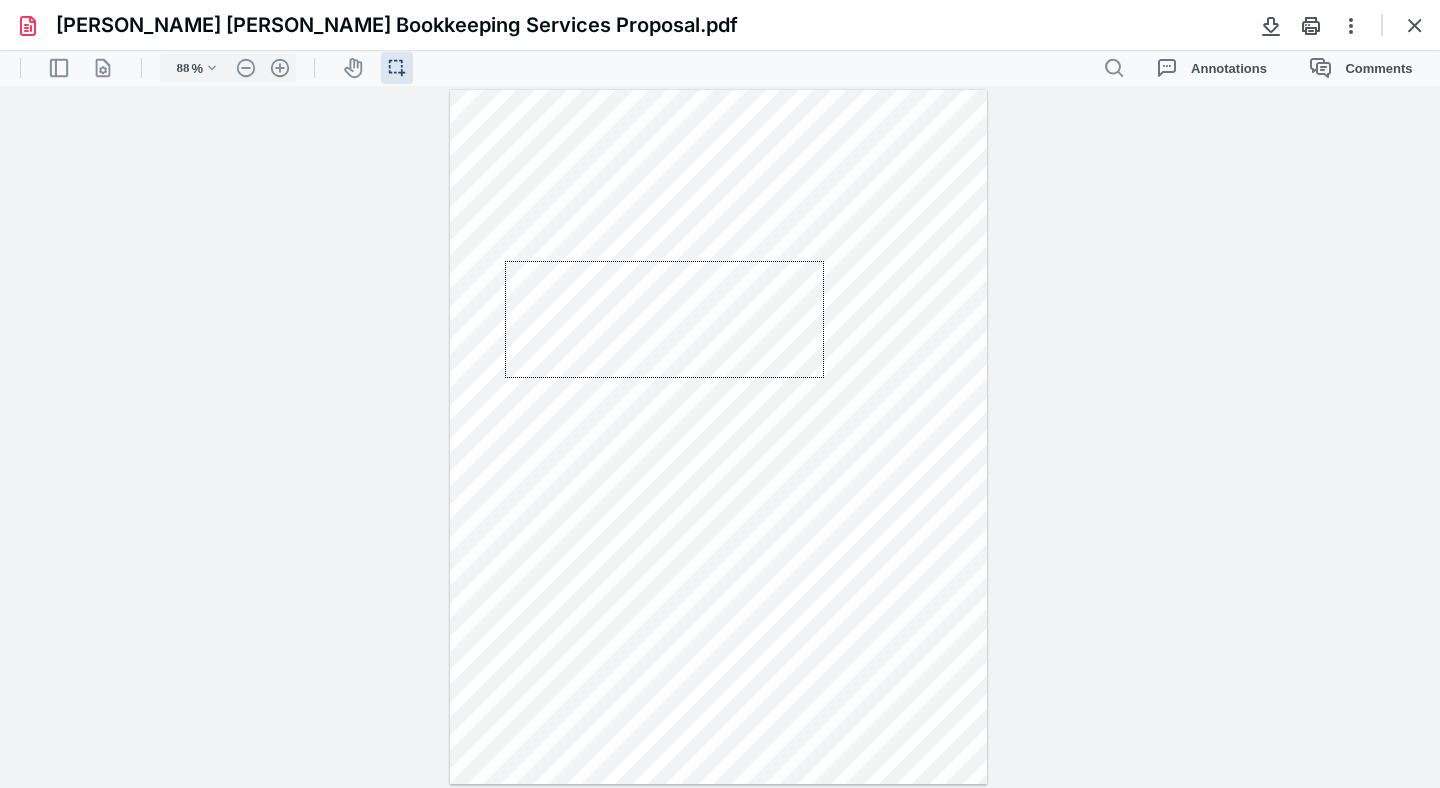 drag, startPoint x: 824, startPoint y: 378, endPoint x: 505, endPoint y: 261, distance: 339.77933 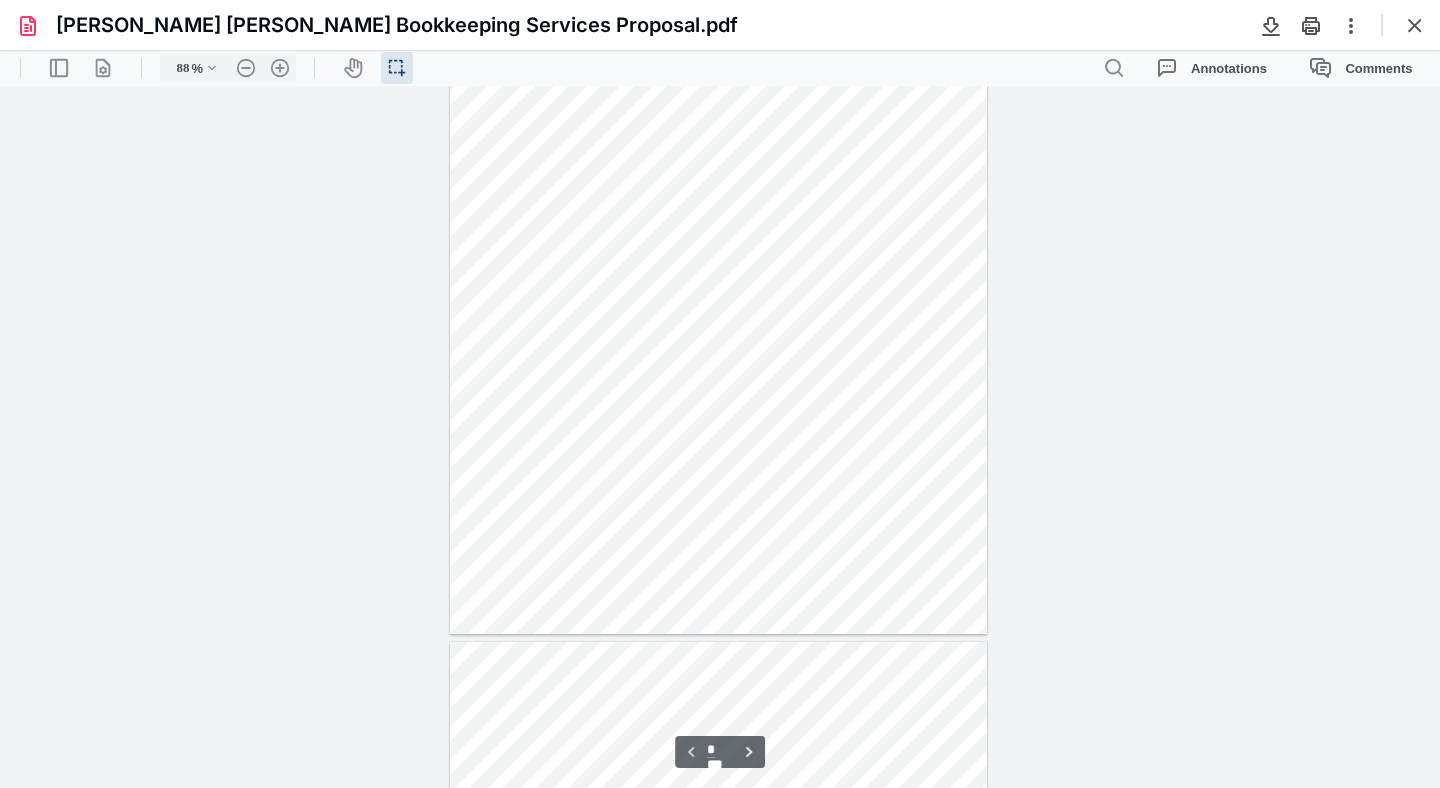 scroll, scrollTop: 0, scrollLeft: 0, axis: both 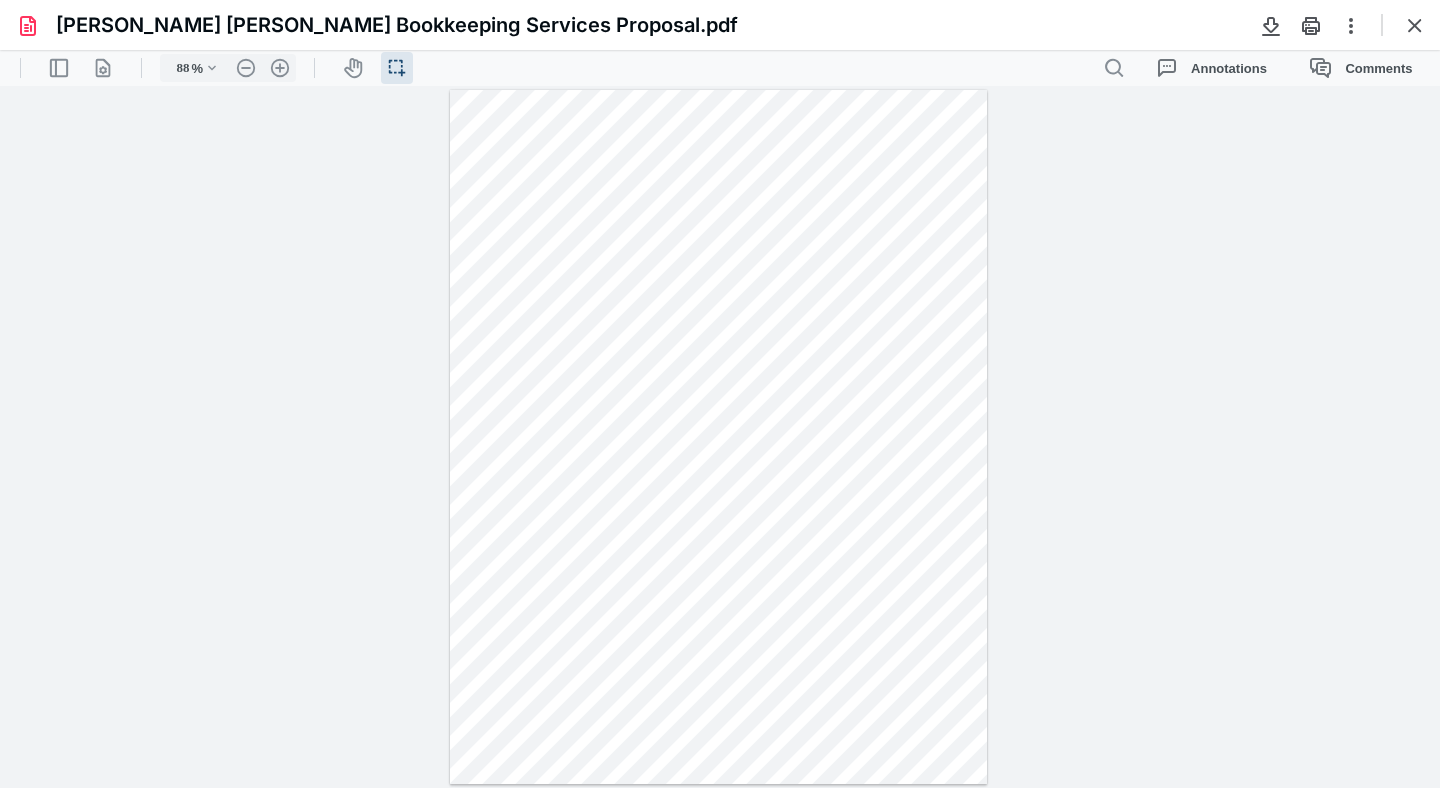 click at bounding box center [718, 437] 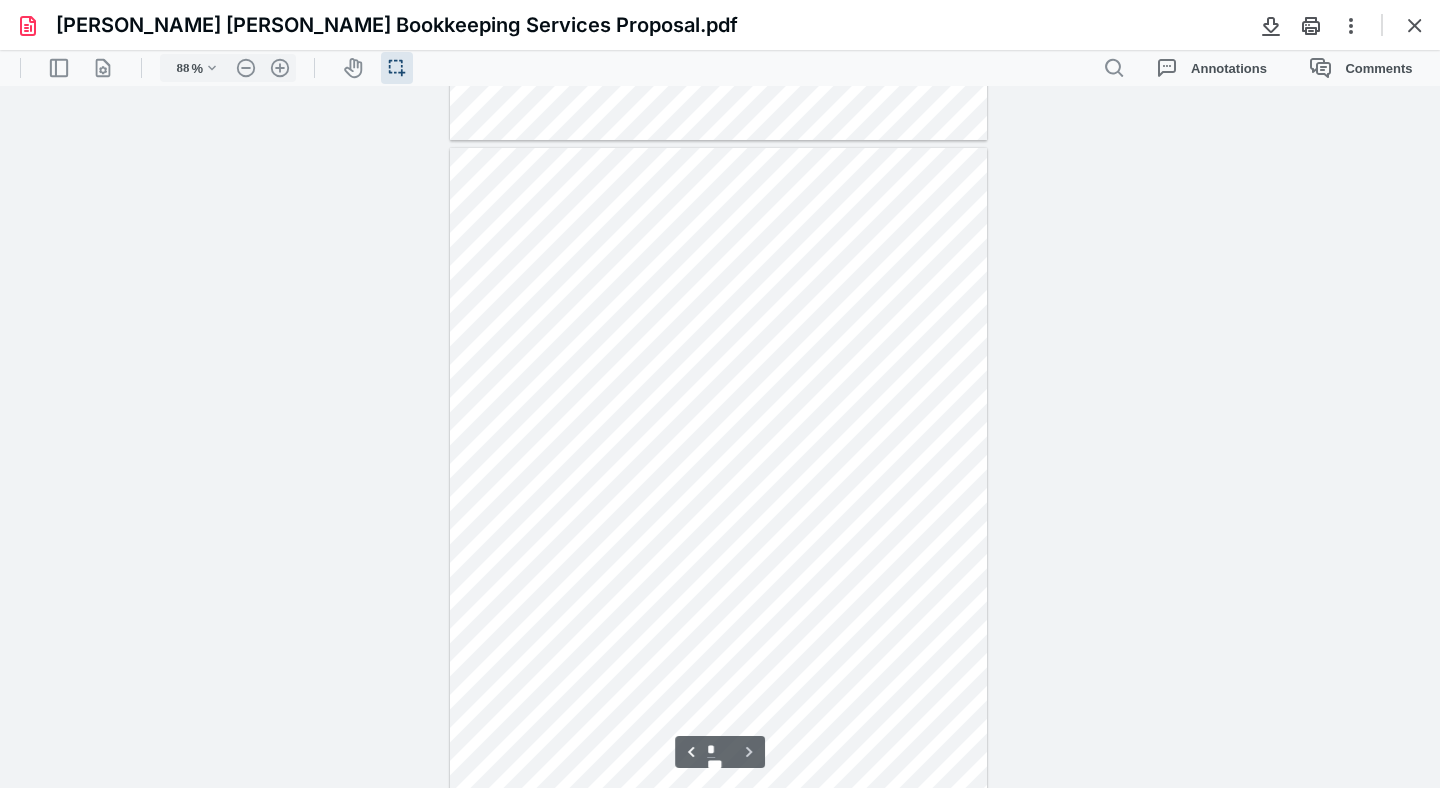 scroll, scrollTop: 702, scrollLeft: 0, axis: vertical 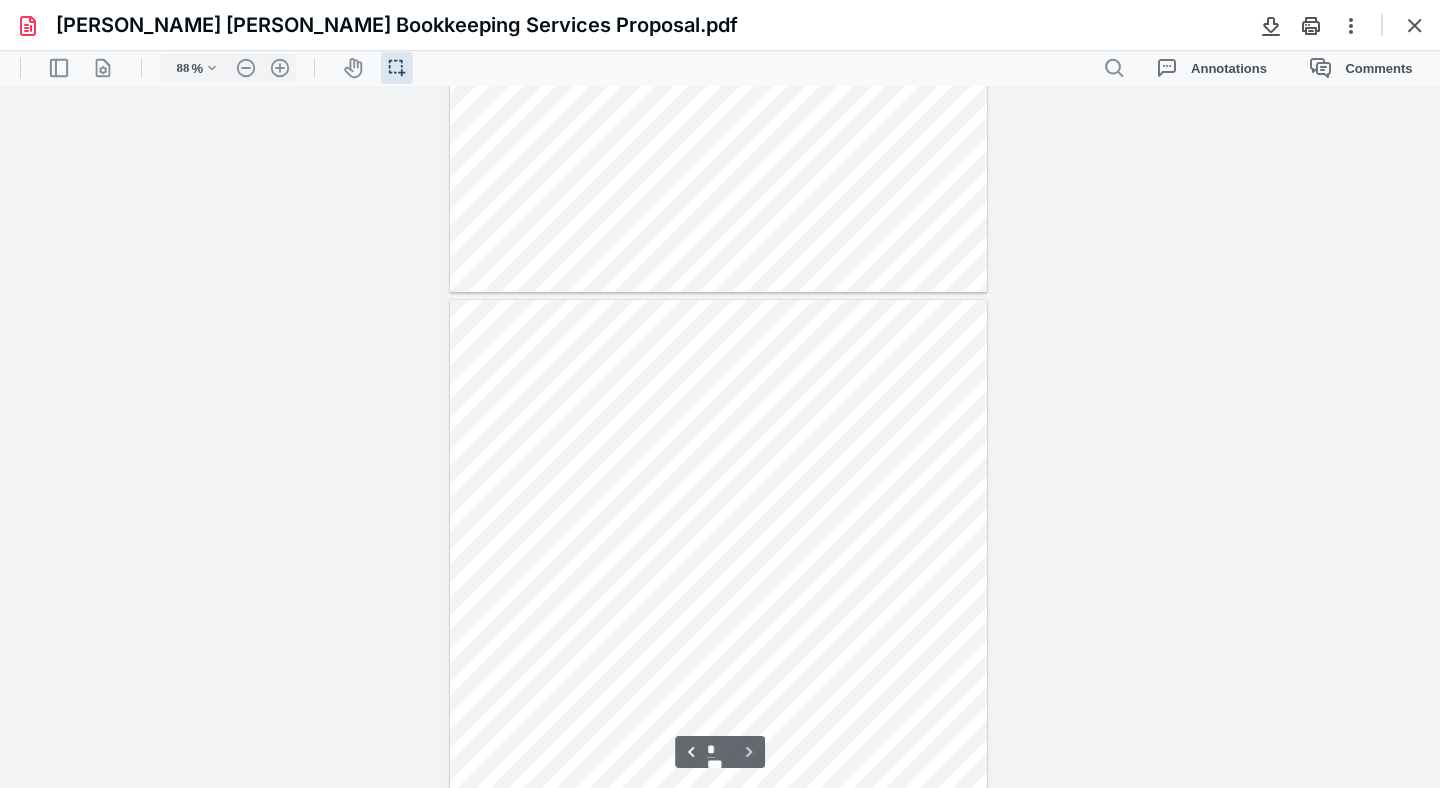 type on "*" 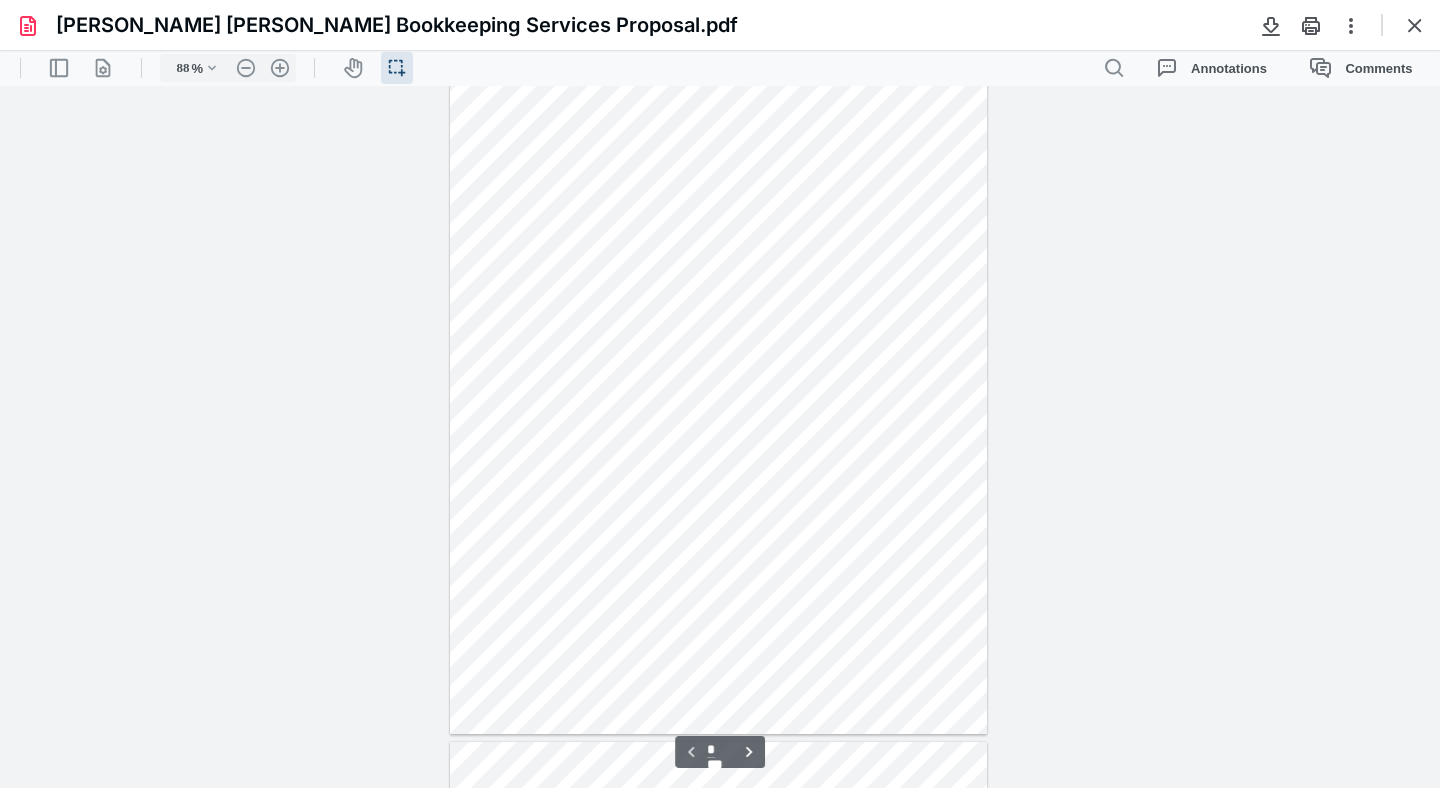 scroll, scrollTop: 0, scrollLeft: 0, axis: both 